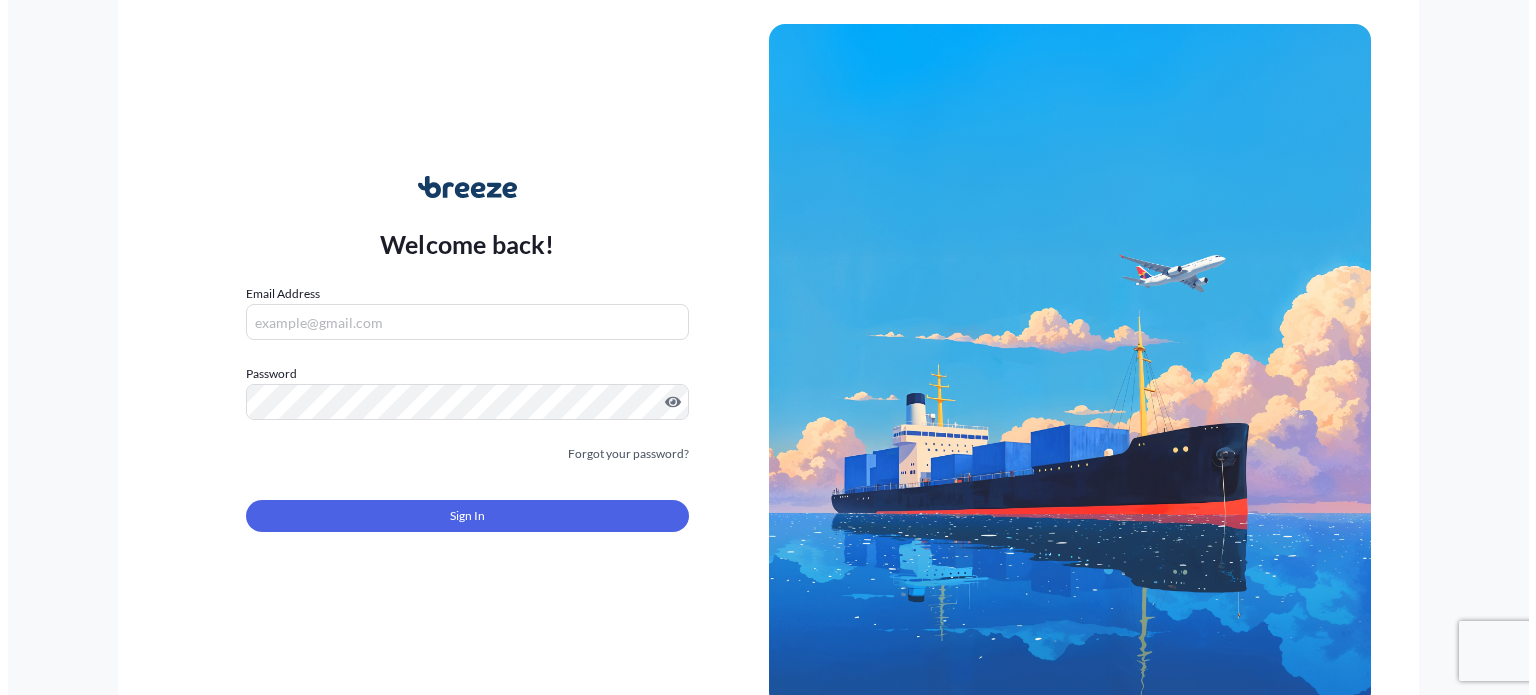scroll, scrollTop: 0, scrollLeft: 0, axis: both 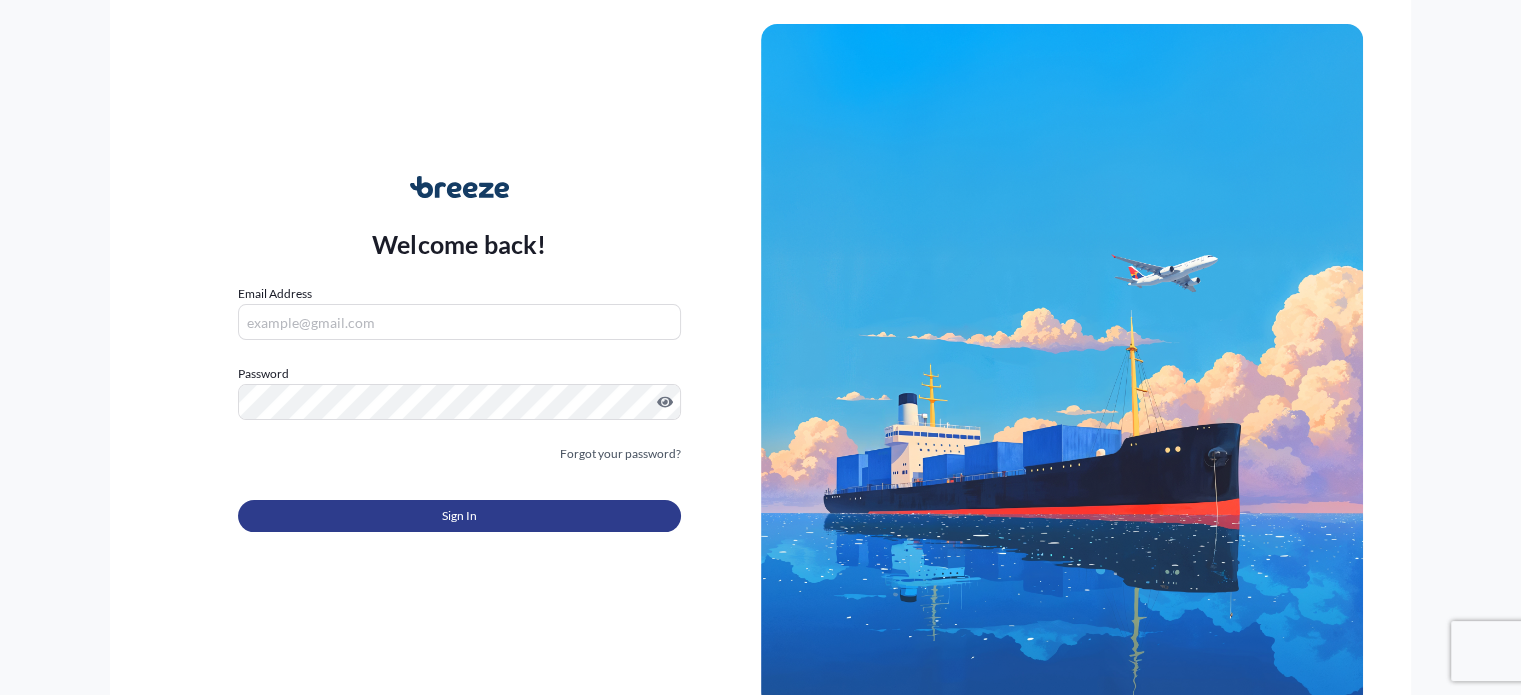 type on "[EMAIL]" 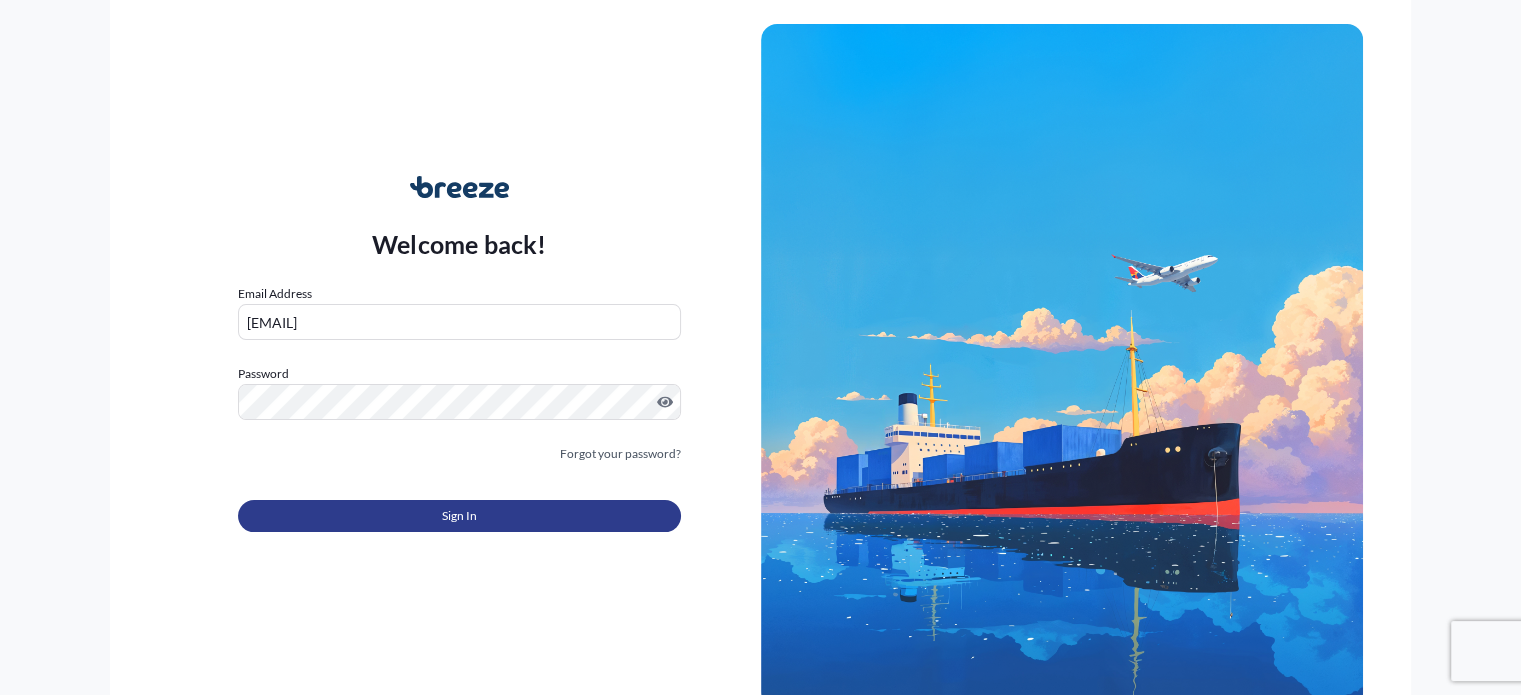 click on "Sign In" at bounding box center [459, 516] 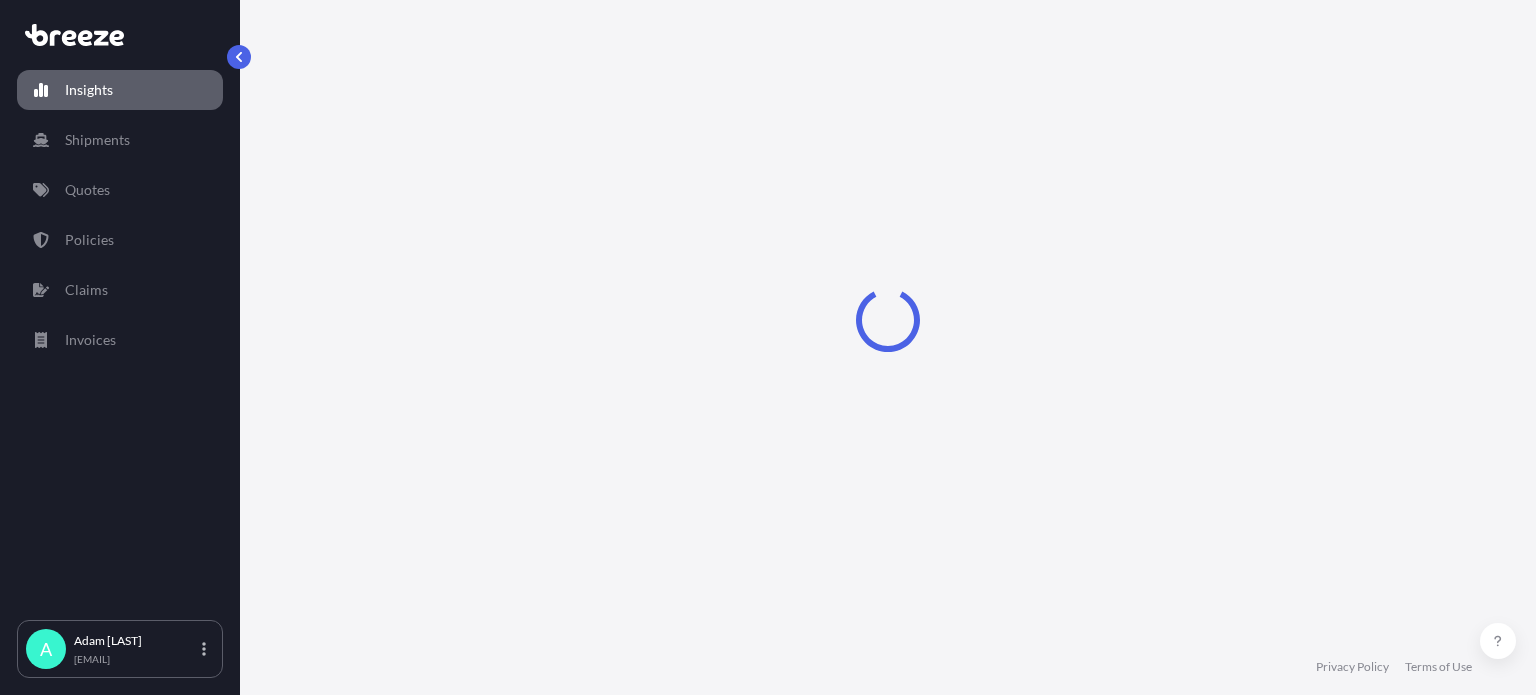 select on "2025" 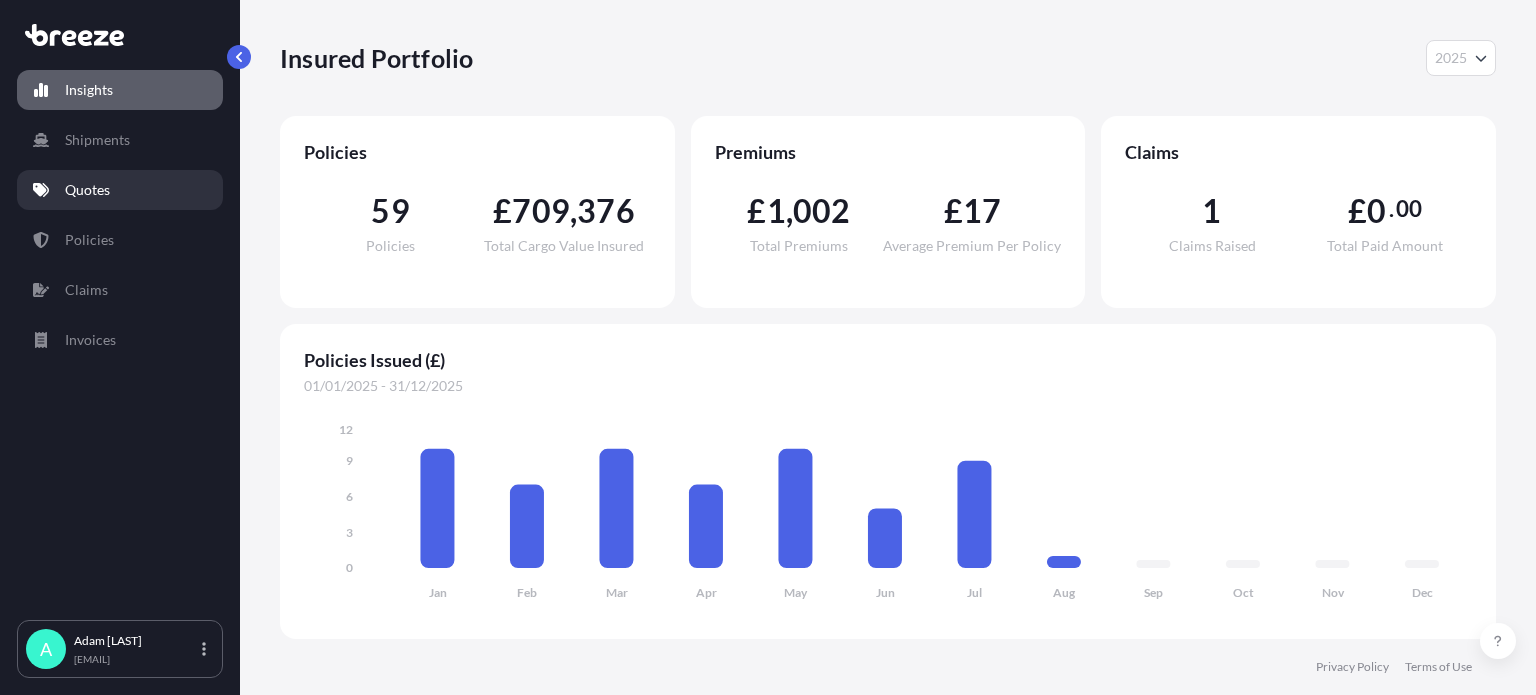 click on "Quotes" at bounding box center (87, 190) 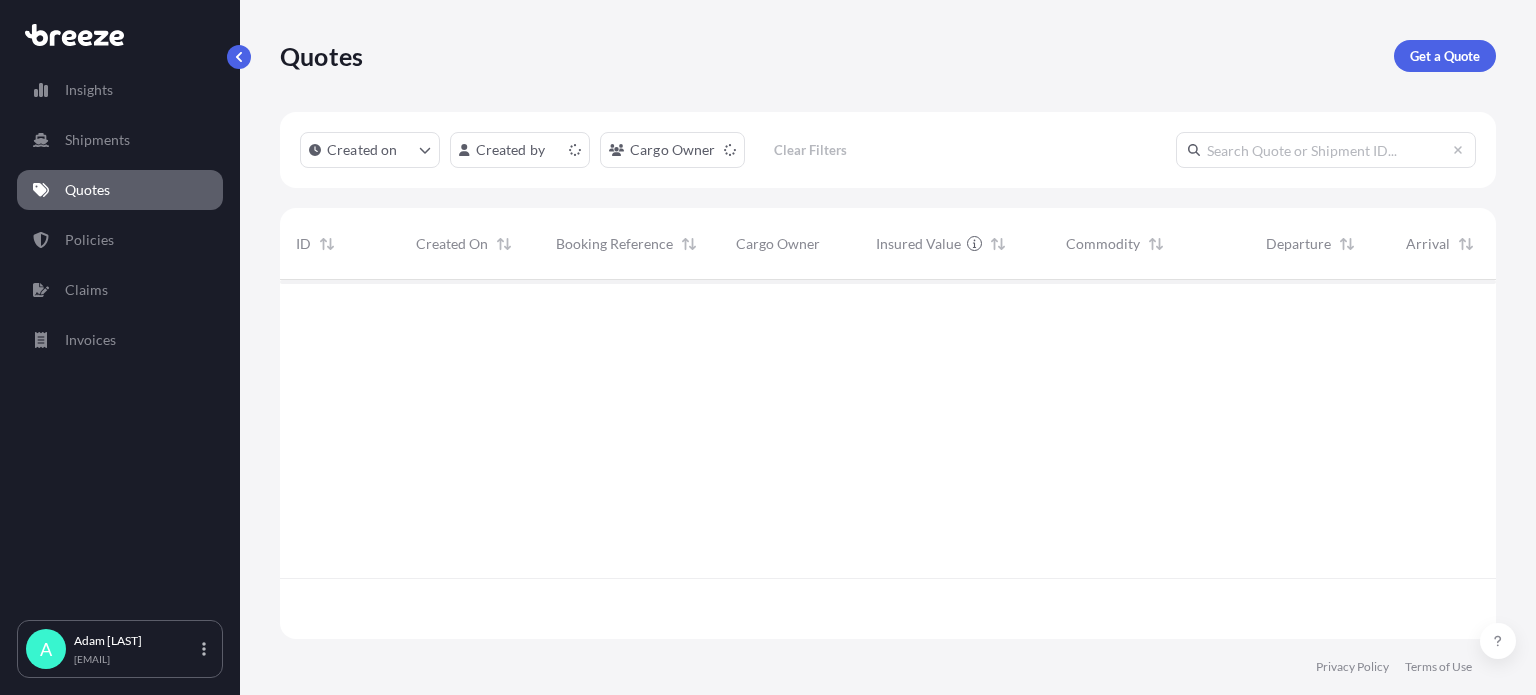 scroll, scrollTop: 16, scrollLeft: 16, axis: both 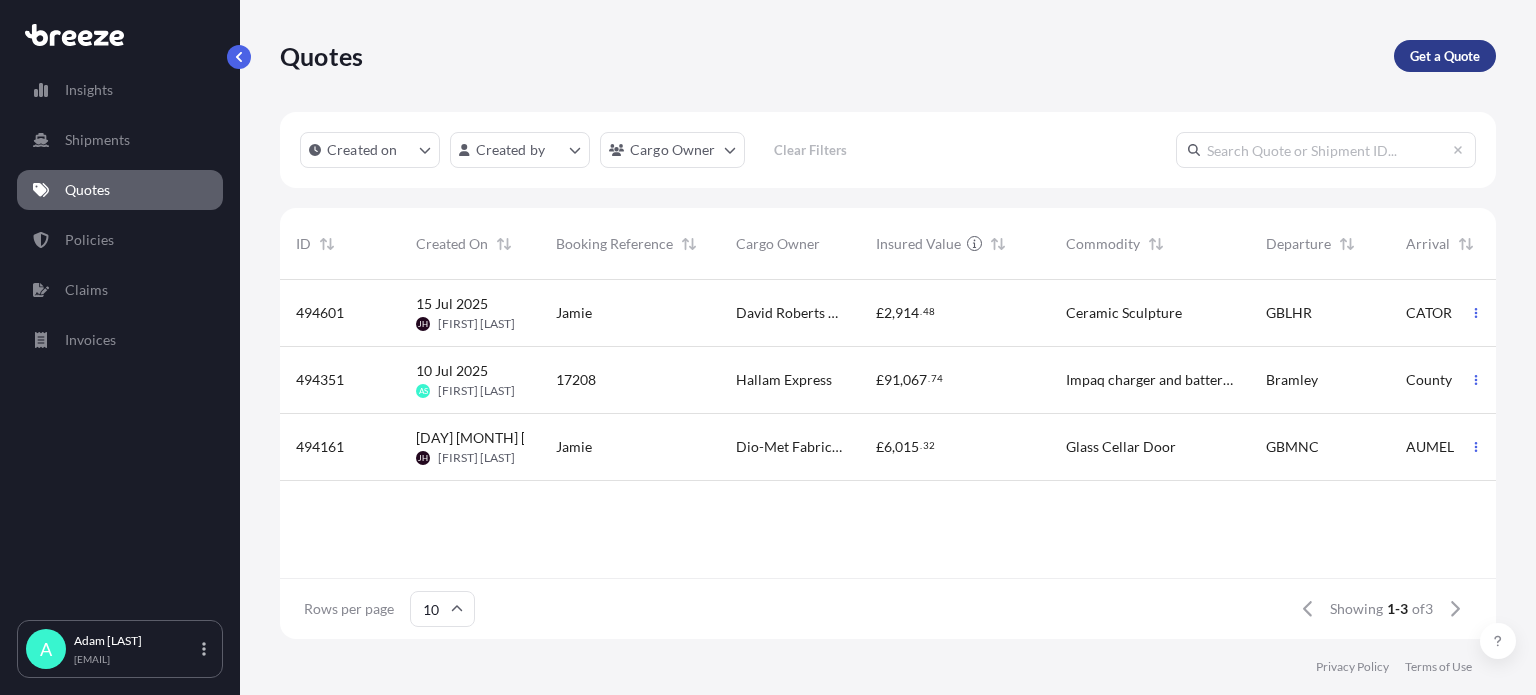 click on "Get a Quote" at bounding box center [1445, 56] 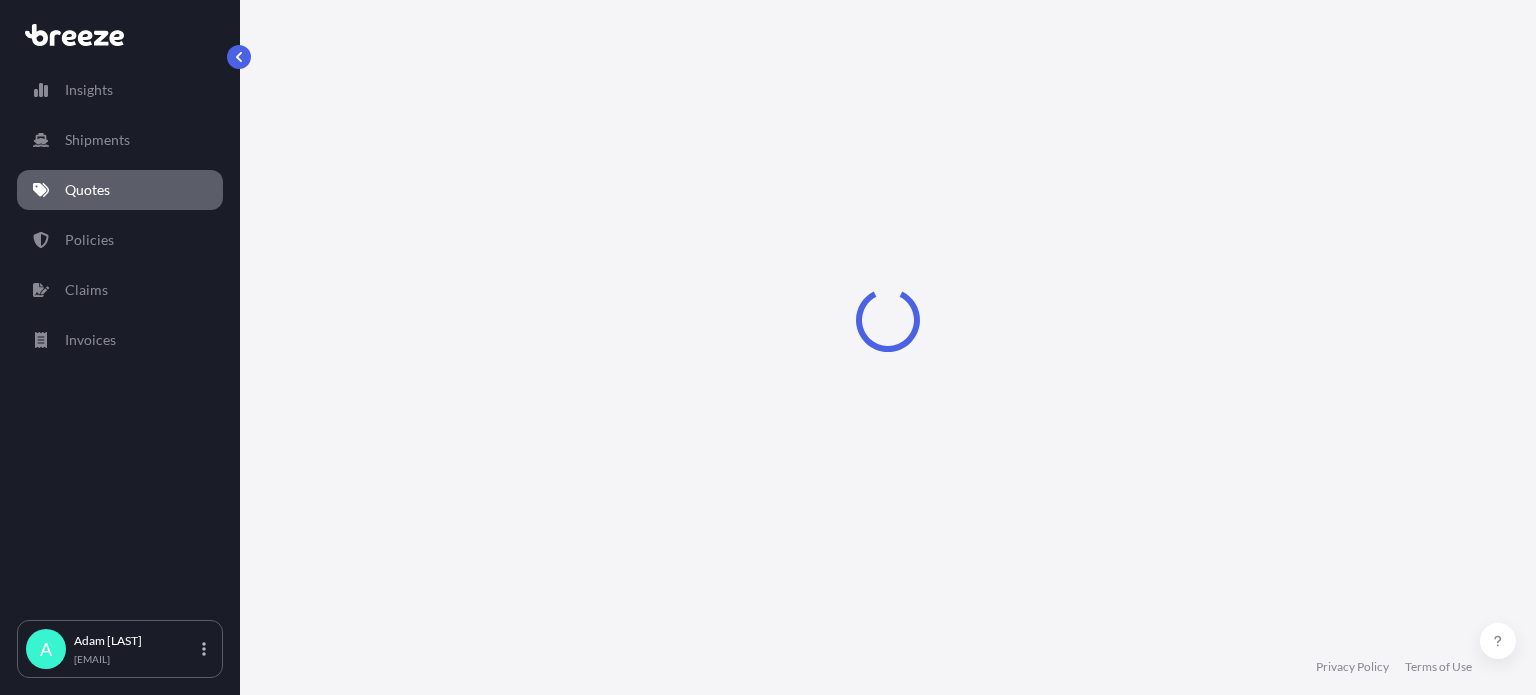 select on "Sea" 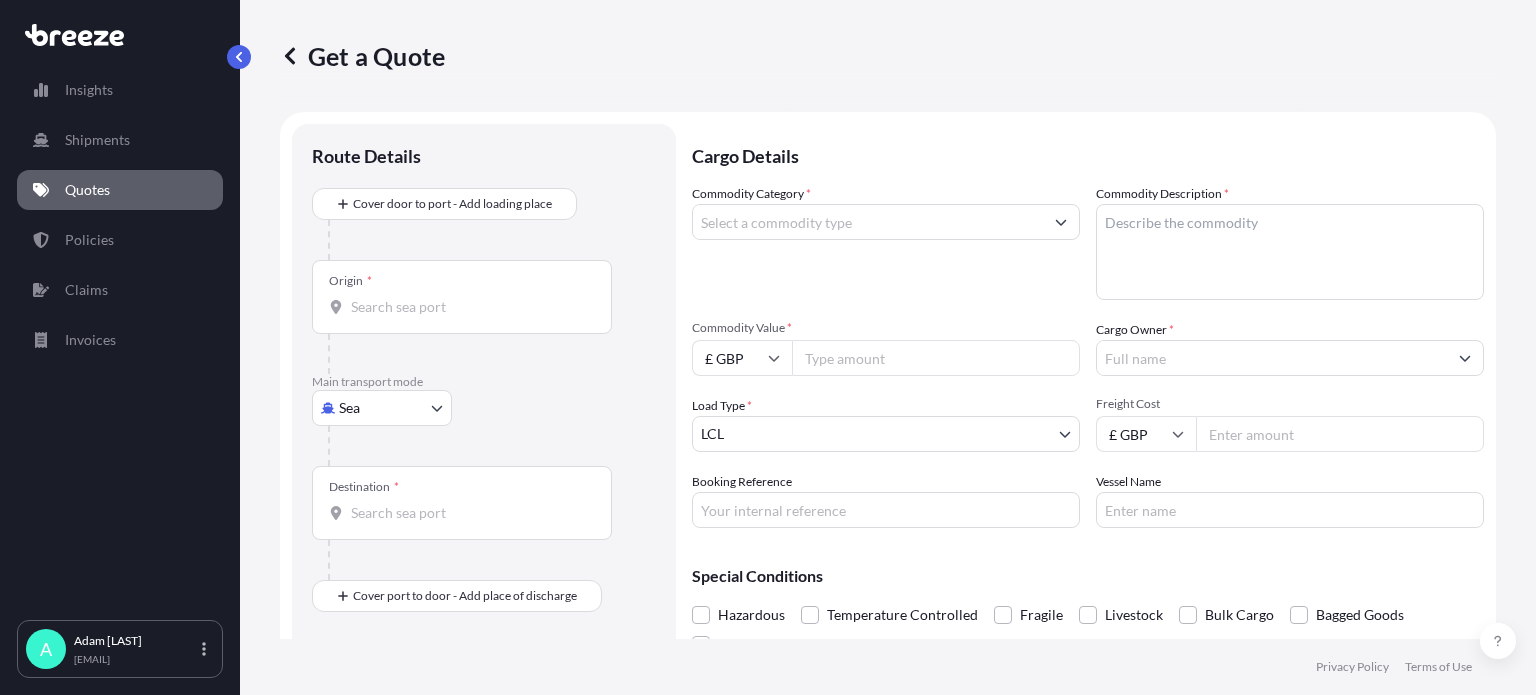 scroll, scrollTop: 32, scrollLeft: 0, axis: vertical 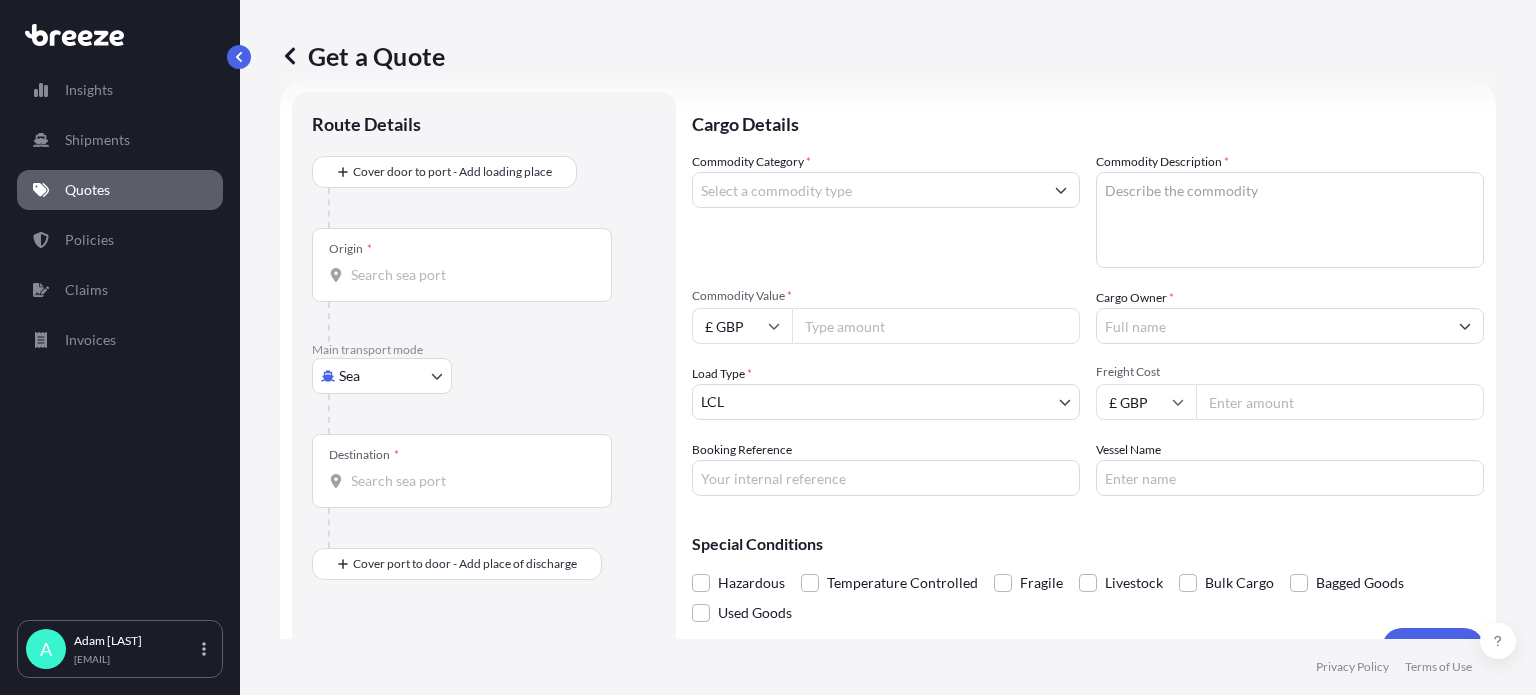 click on "A [FIRST] [LAST] [EMAIL] Get a Quote Route Details Cover door to port - Add loading place Place of loading Road Road Rail Origin * Main transport mode Sea Sea Air Road Rail Destination * Cover port to door - Add place of discharge Road Road Rail Place of Discharge Cargo Details Commodity Category * Commodity Description * Commodity Value * £ GBP Cargo Owner * Load Type * LCL LCL FCL Freight Cost £ GBP Booking Reference Vessel Name Special Conditions Hazardous Temperature Controlled Fragile Livestock Bulk Cargo Bagged Goods Used Goods Get a Quote Privacy Policy Terms of Use
0" at bounding box center [768, 347] 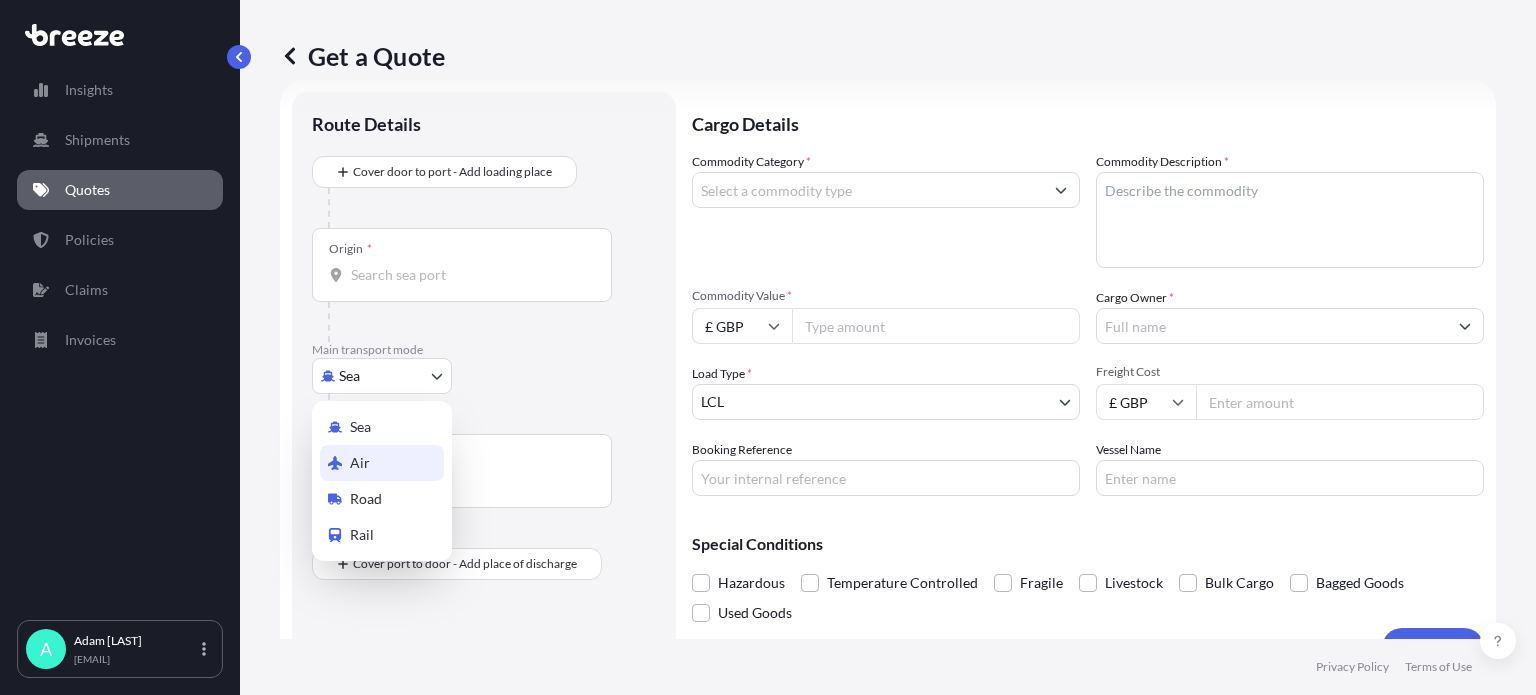 click on "Air" at bounding box center [360, 463] 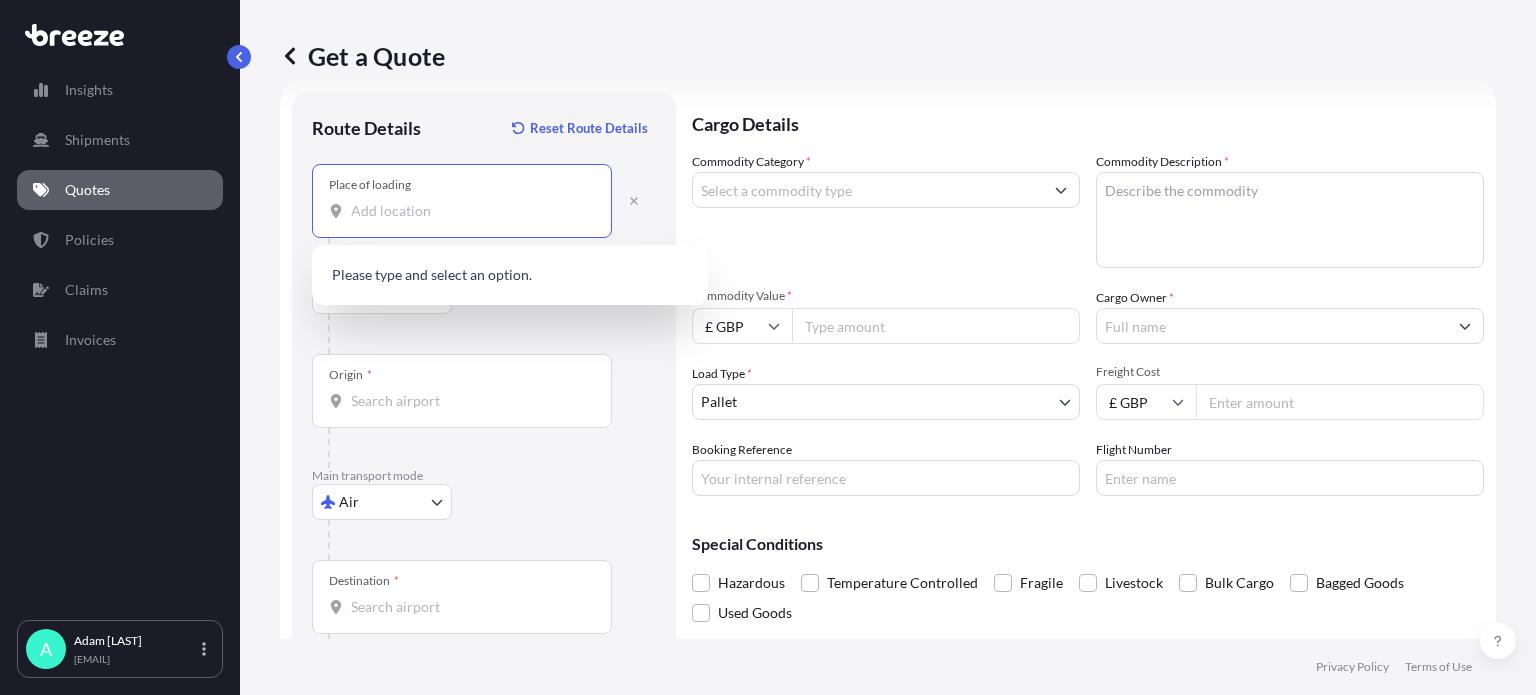 click on "Place of loading" at bounding box center [469, 211] 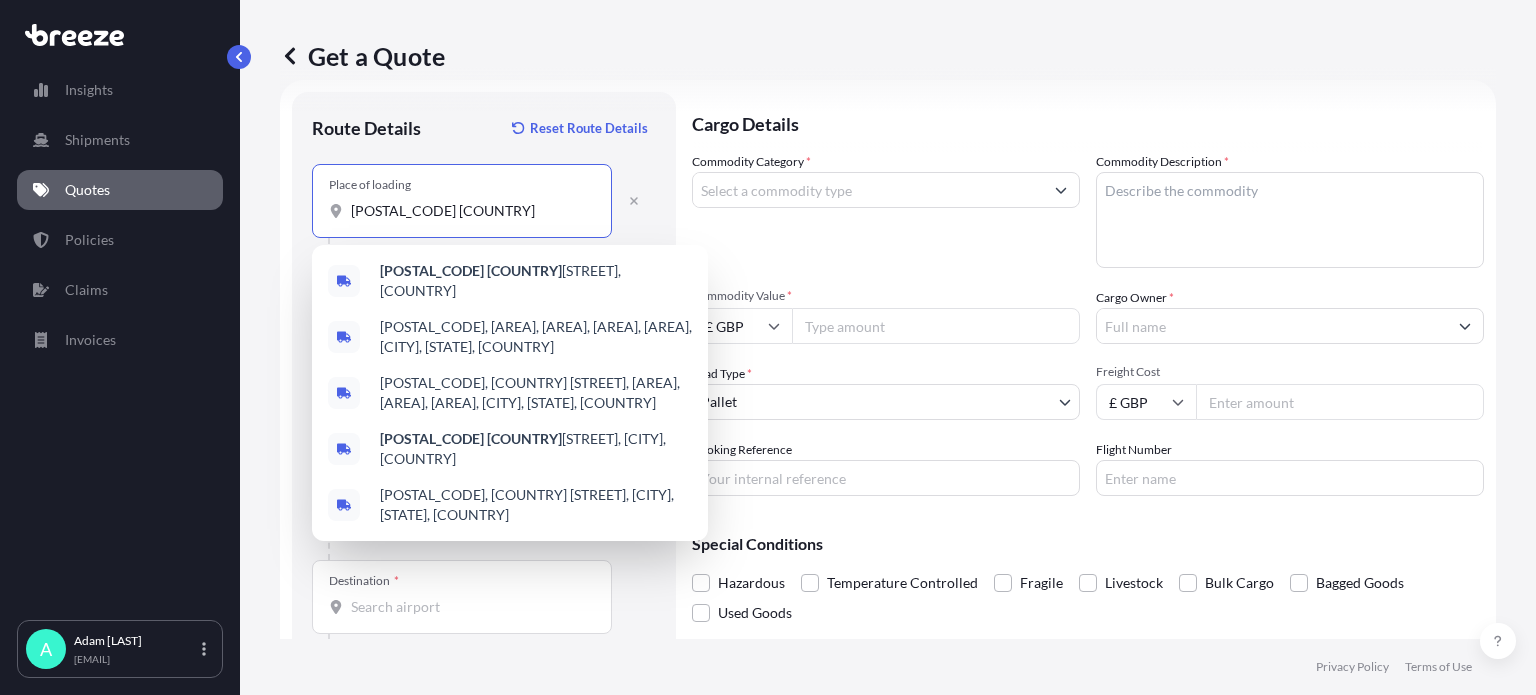 drag, startPoint x: 444, startPoint y: 206, endPoint x: 318, endPoint y: 208, distance: 126.01587 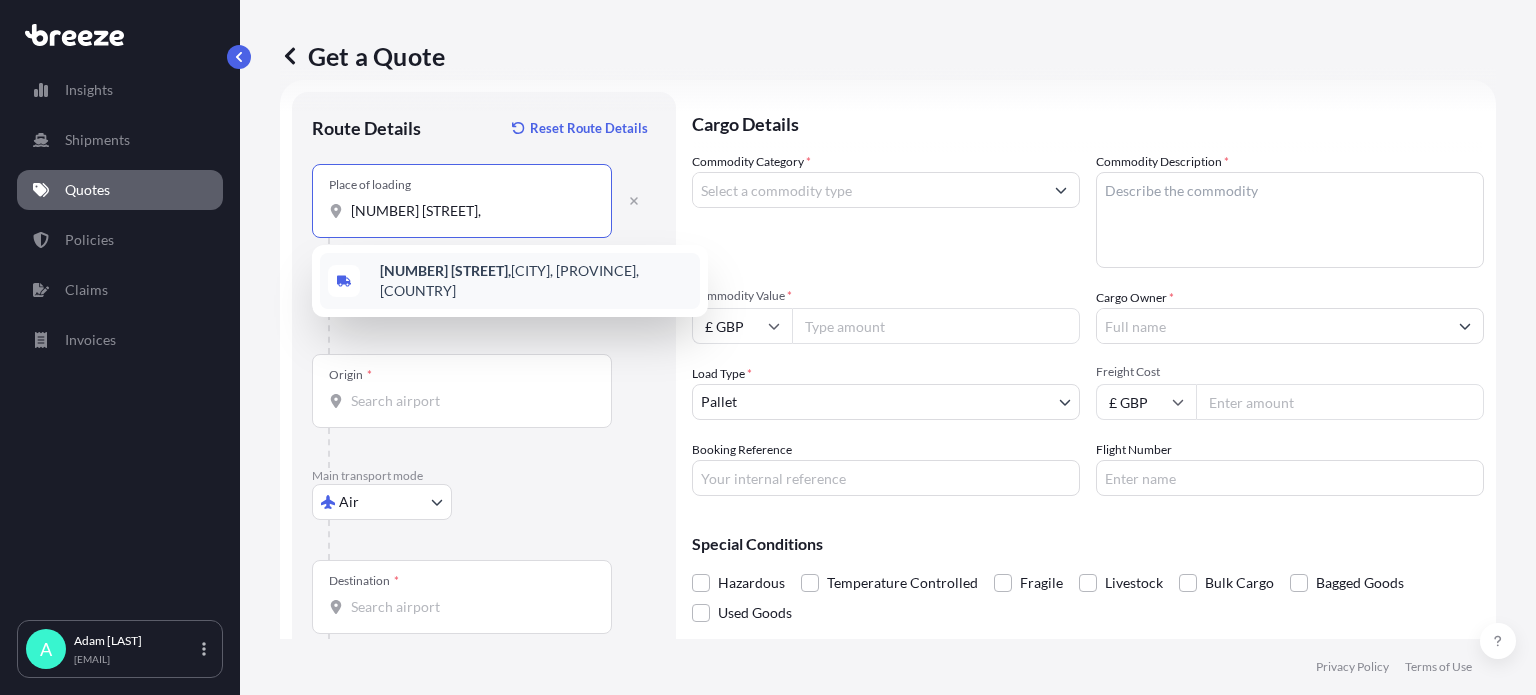 click on "[NUMBER] [STREET], [CITY], [PROVINCE], [COUNTRY]" at bounding box center [536, 281] 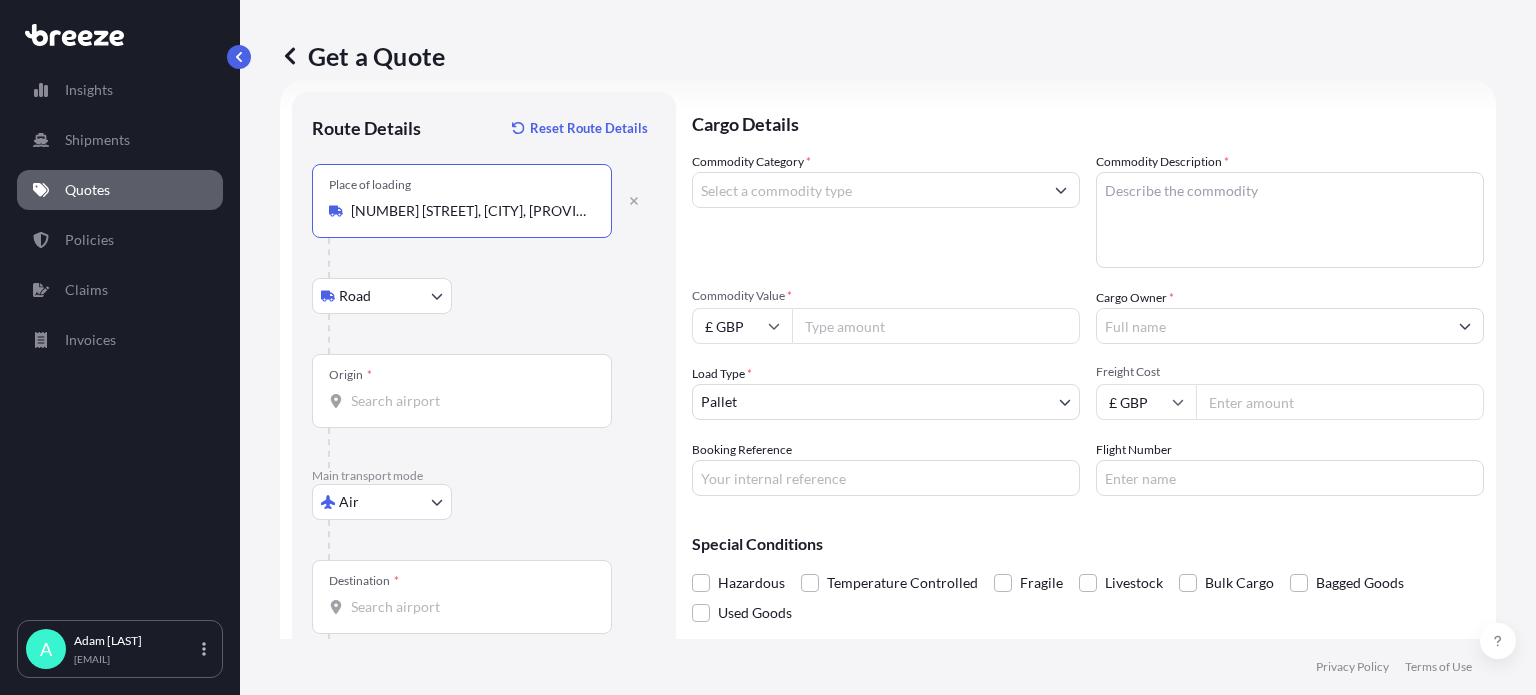 type on "[NUMBER] [STREET], [CITY], [PROVINCE], [COUNTRY]" 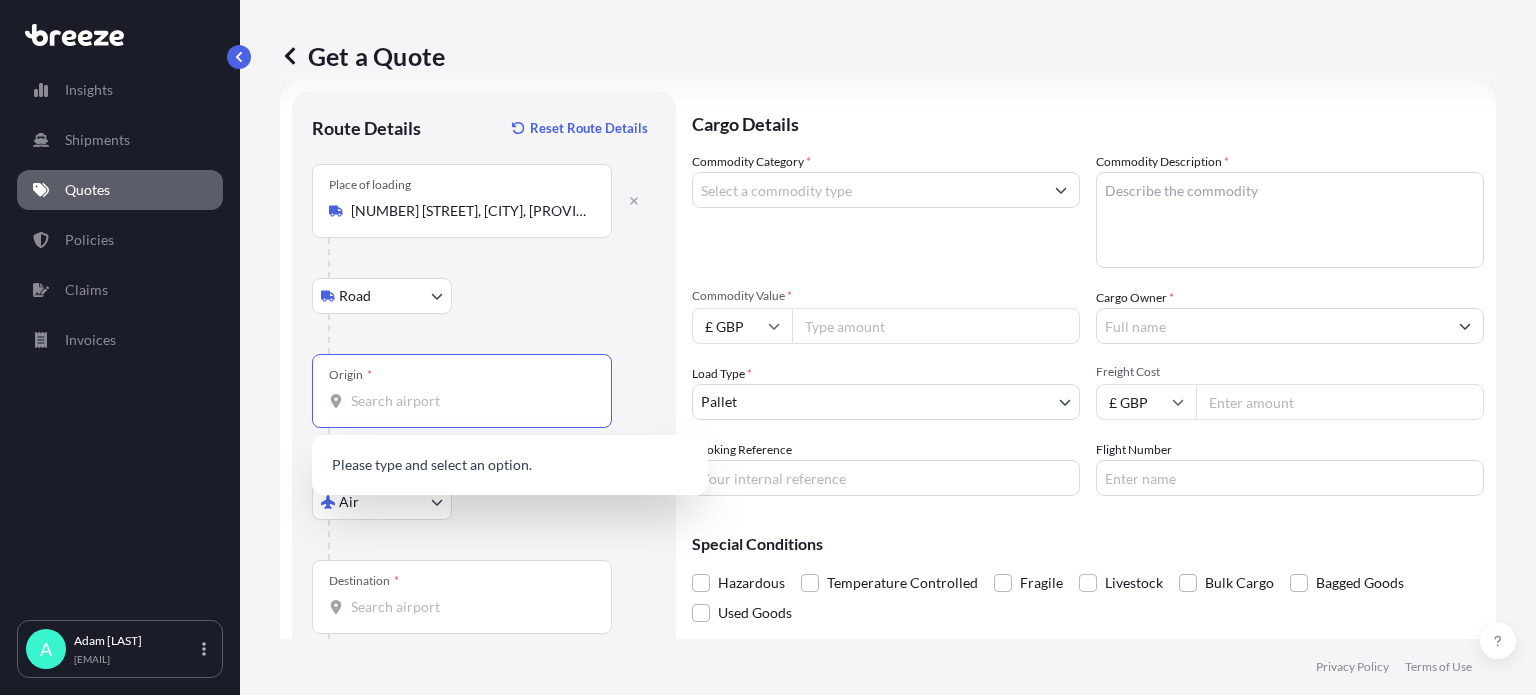 click on "Origin *" at bounding box center [469, 401] 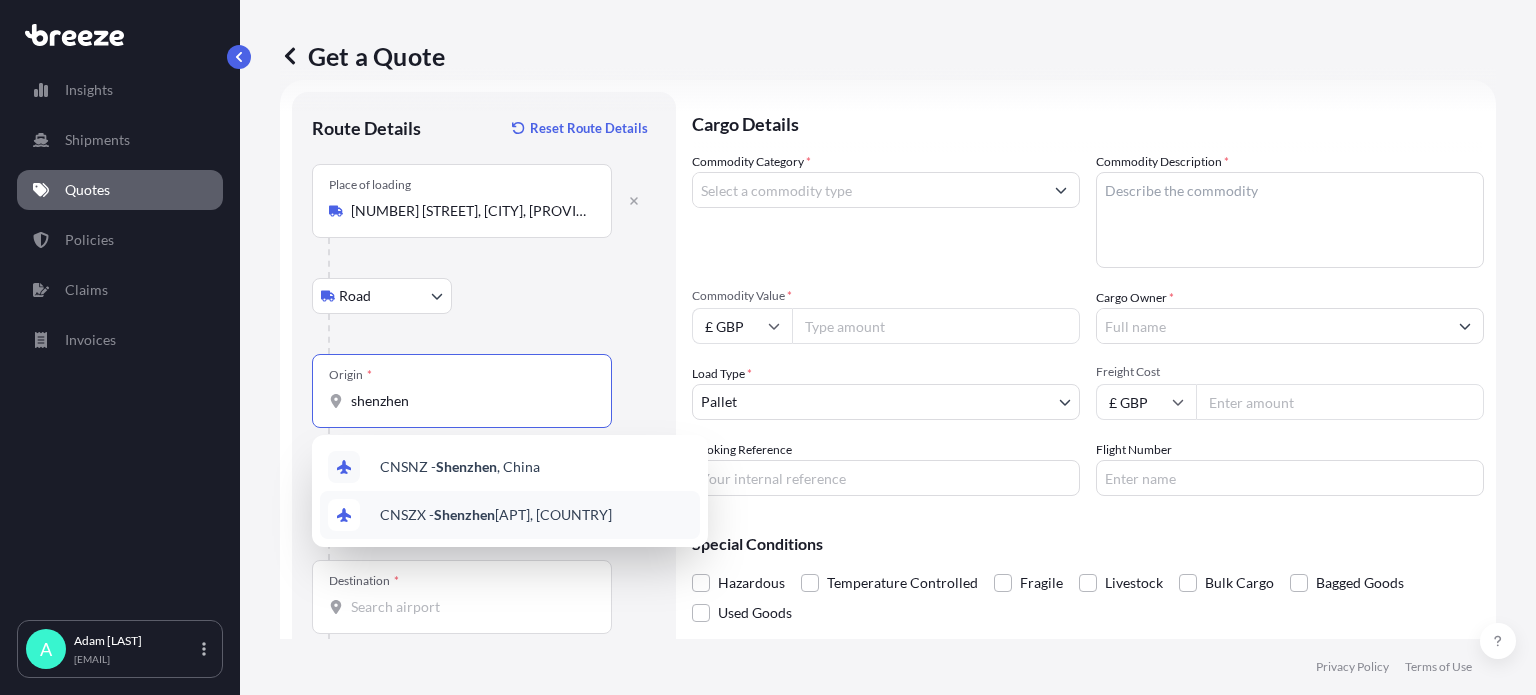 click on "CNSZX - [CITY] [APT], [COUNTRY]" at bounding box center (496, 515) 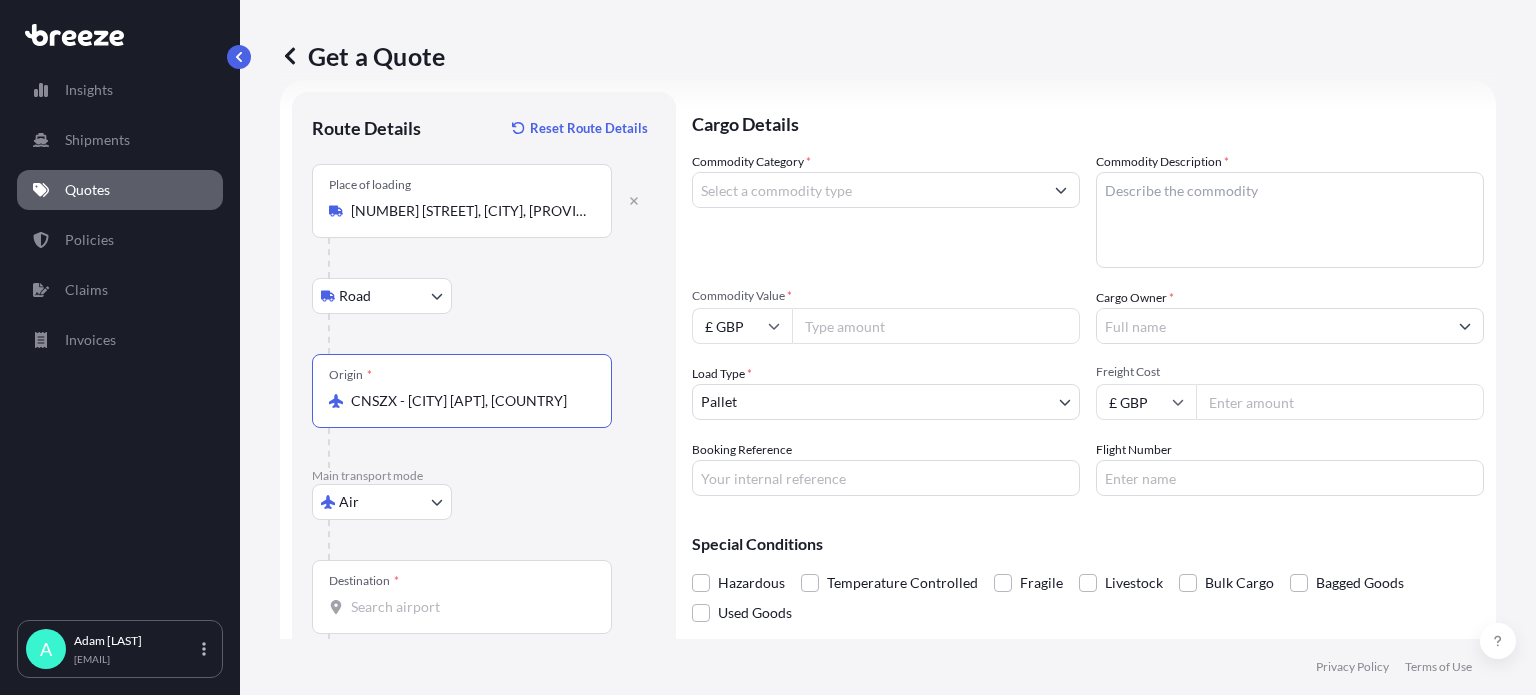 scroll, scrollTop: 129, scrollLeft: 0, axis: vertical 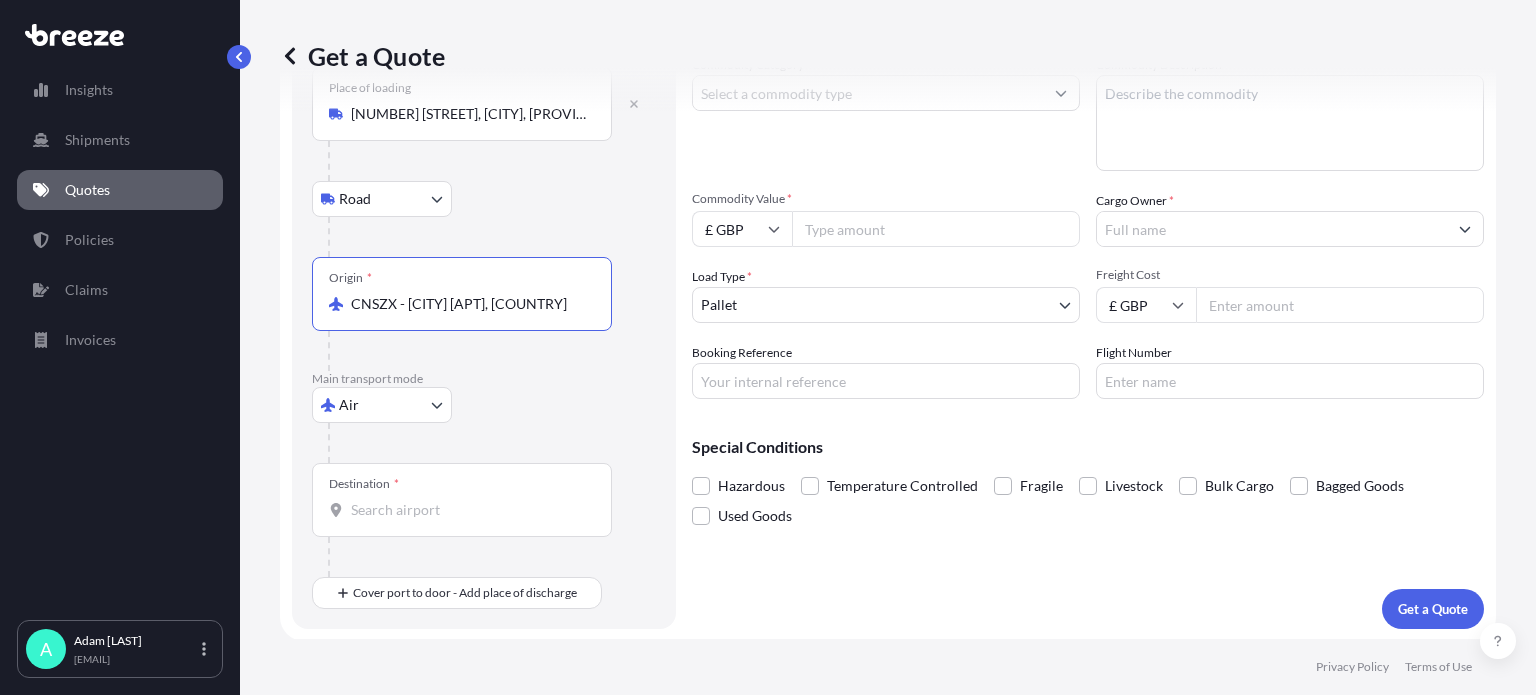 type on "CNSZX - [CITY] [APT], [COUNTRY]" 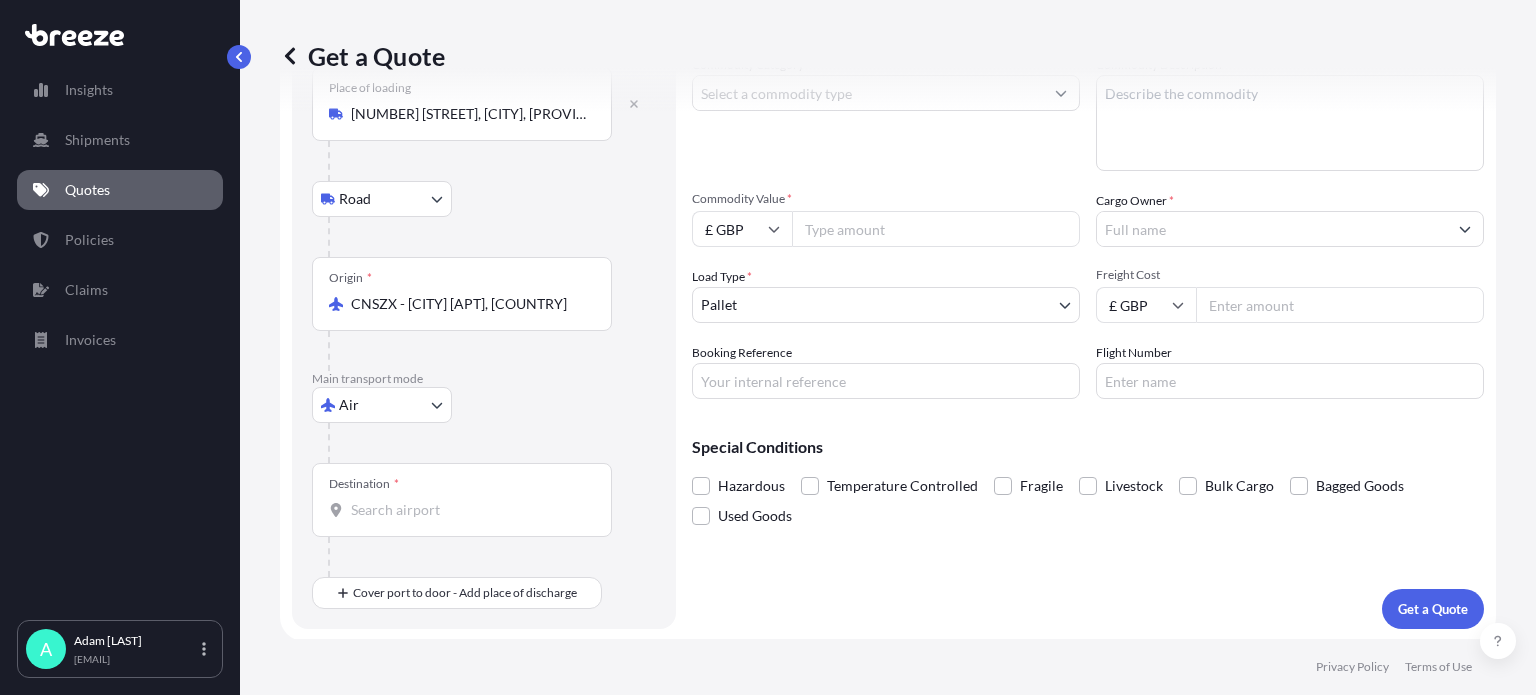 click on "Destination *" at bounding box center (462, 500) 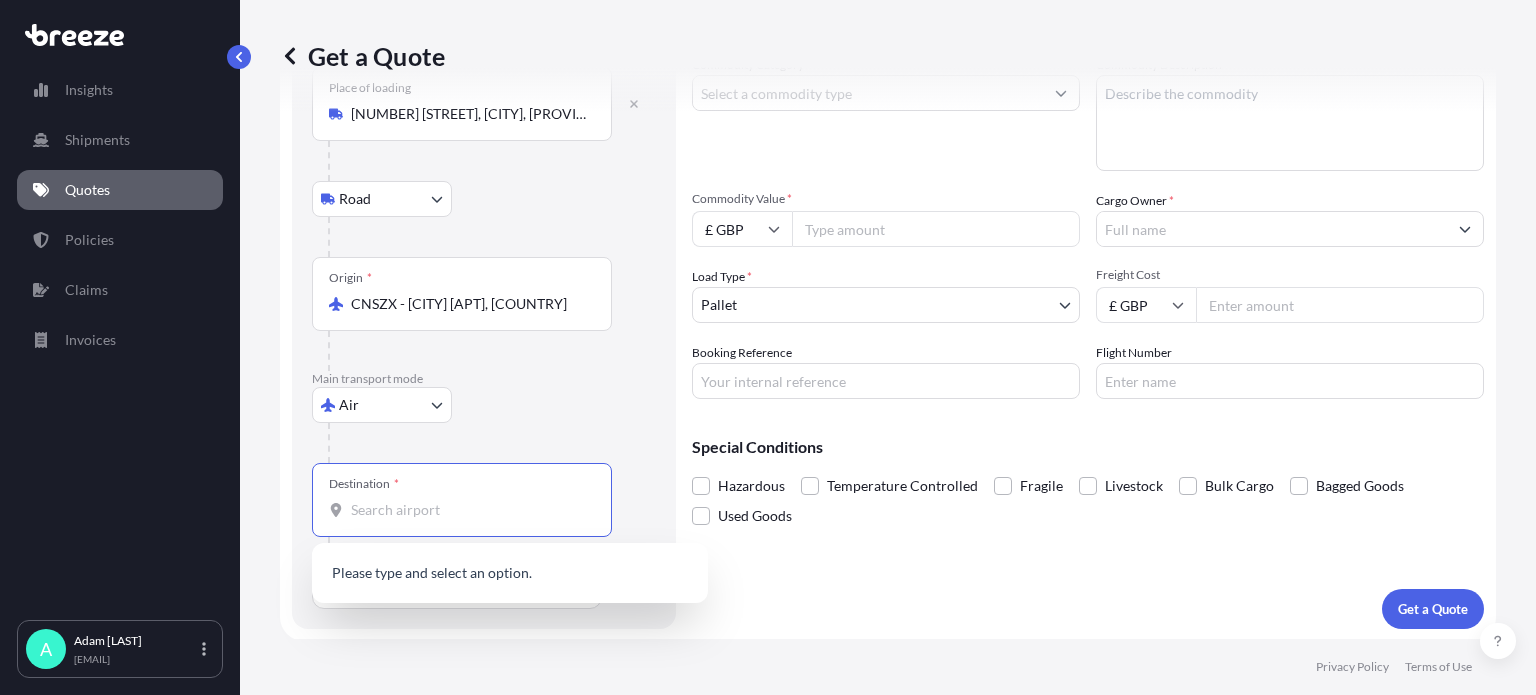click on "Destination *" at bounding box center (469, 510) 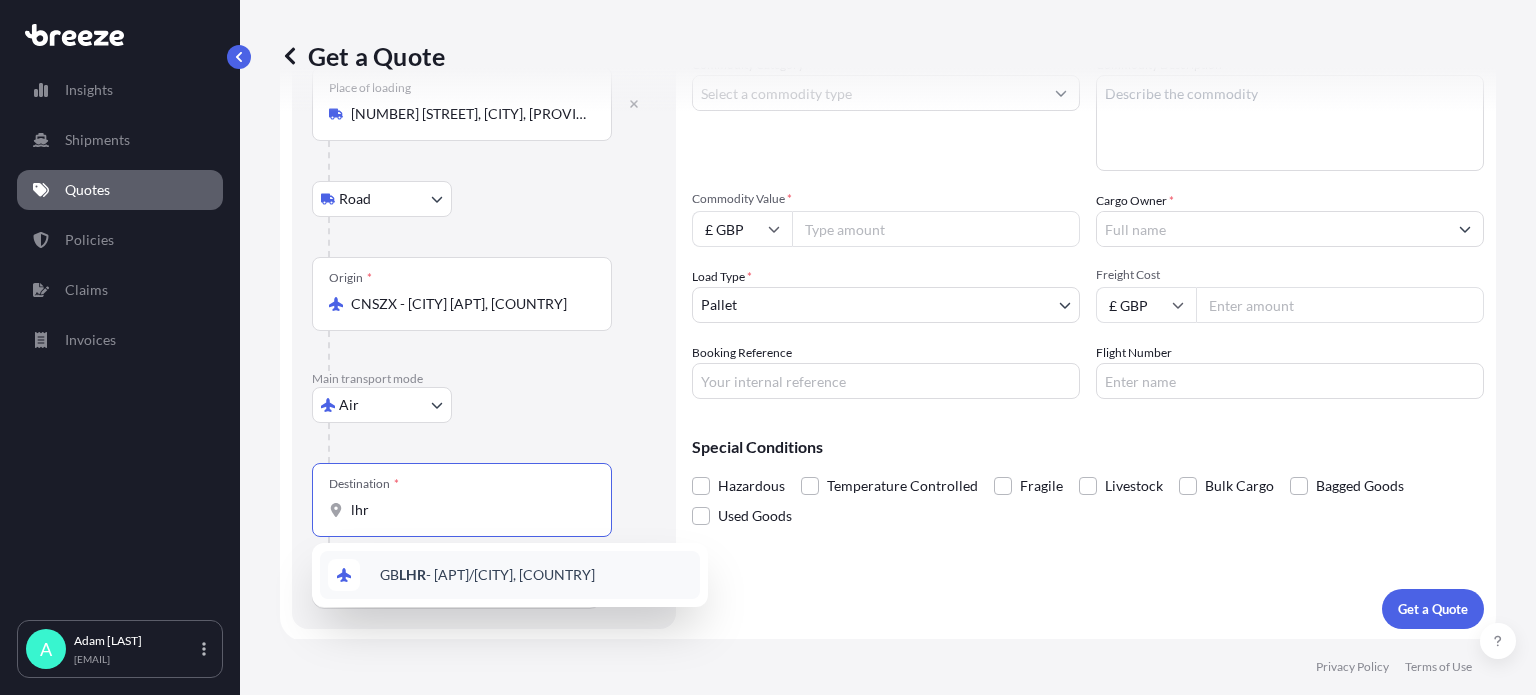 click on "[AIRPORT]/[CITY], [COUNTRY]" at bounding box center (510, 575) 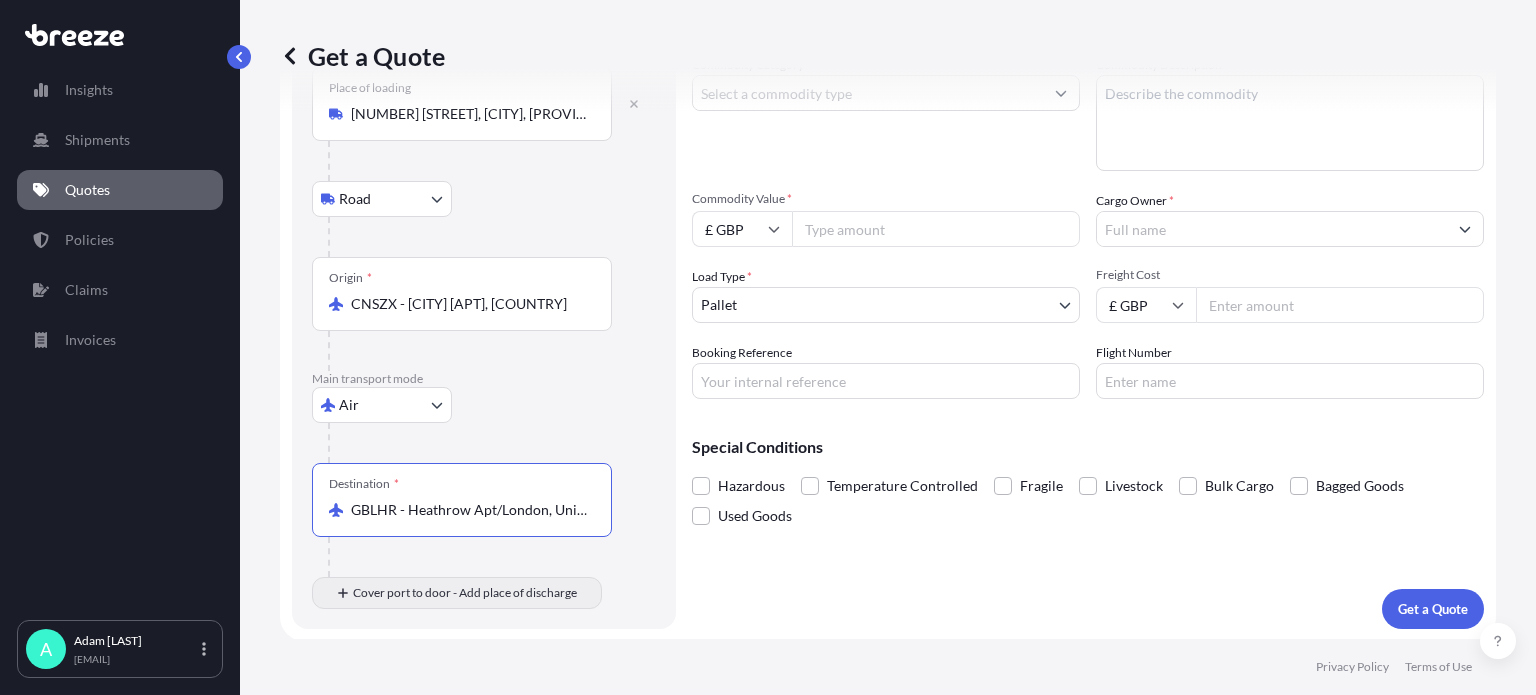 type on "GBLHR - Heathrow Apt/London, United Kingdom" 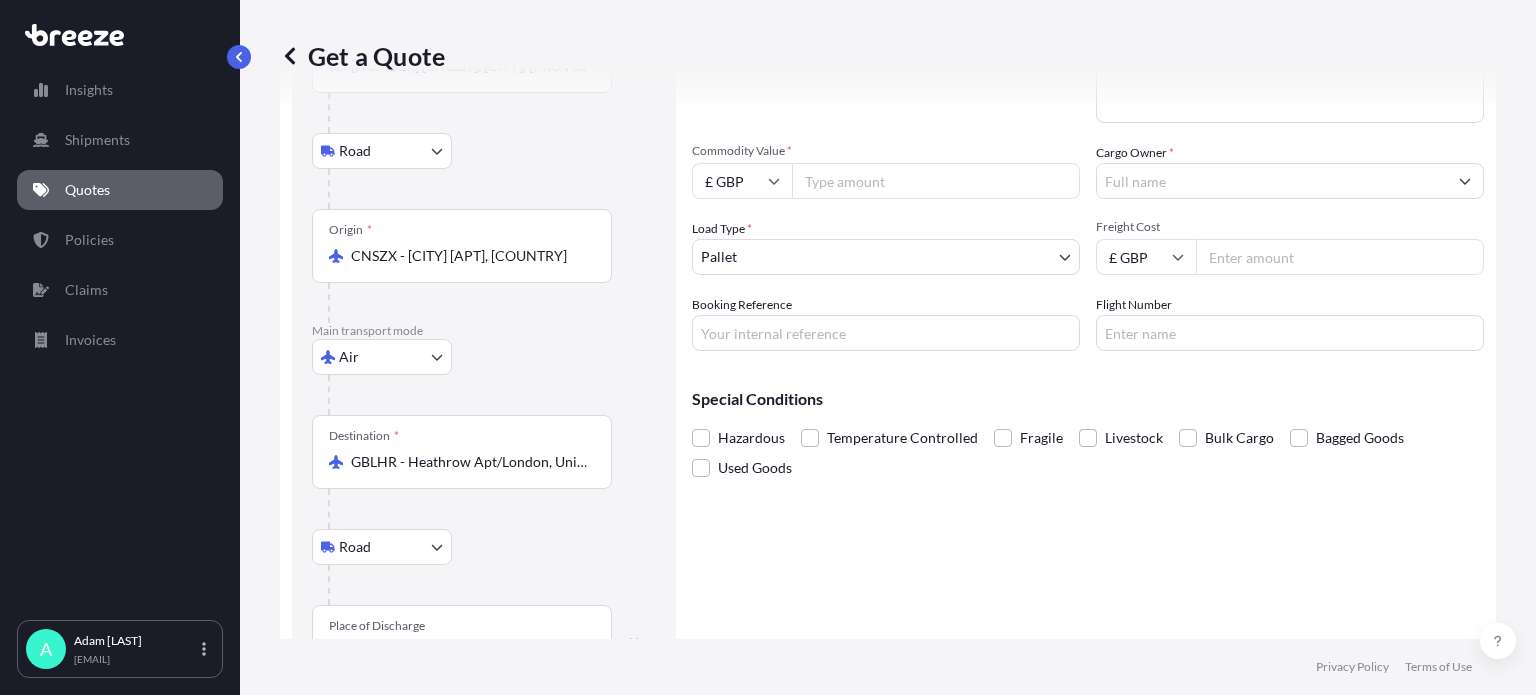 scroll, scrollTop: 247, scrollLeft: 0, axis: vertical 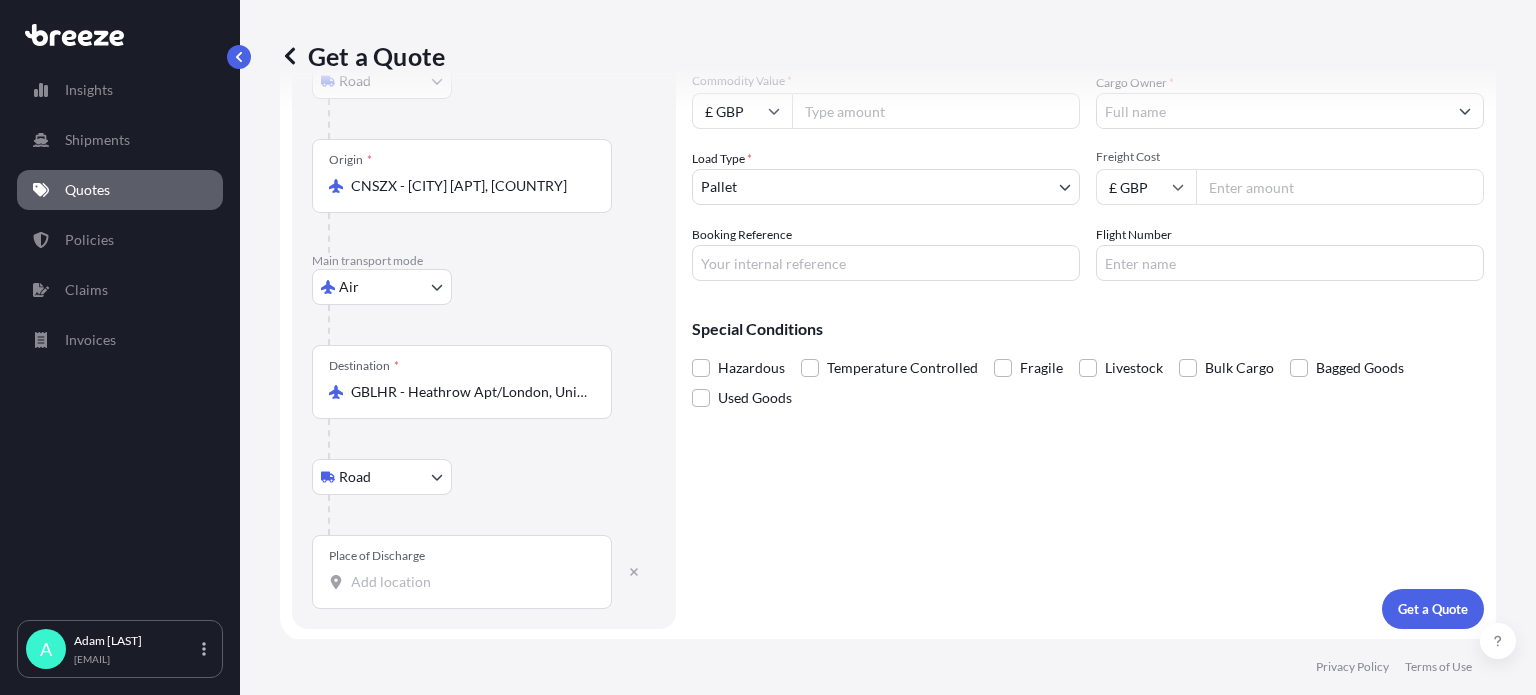 click on "Place of Discharge" at bounding box center (469, 582) 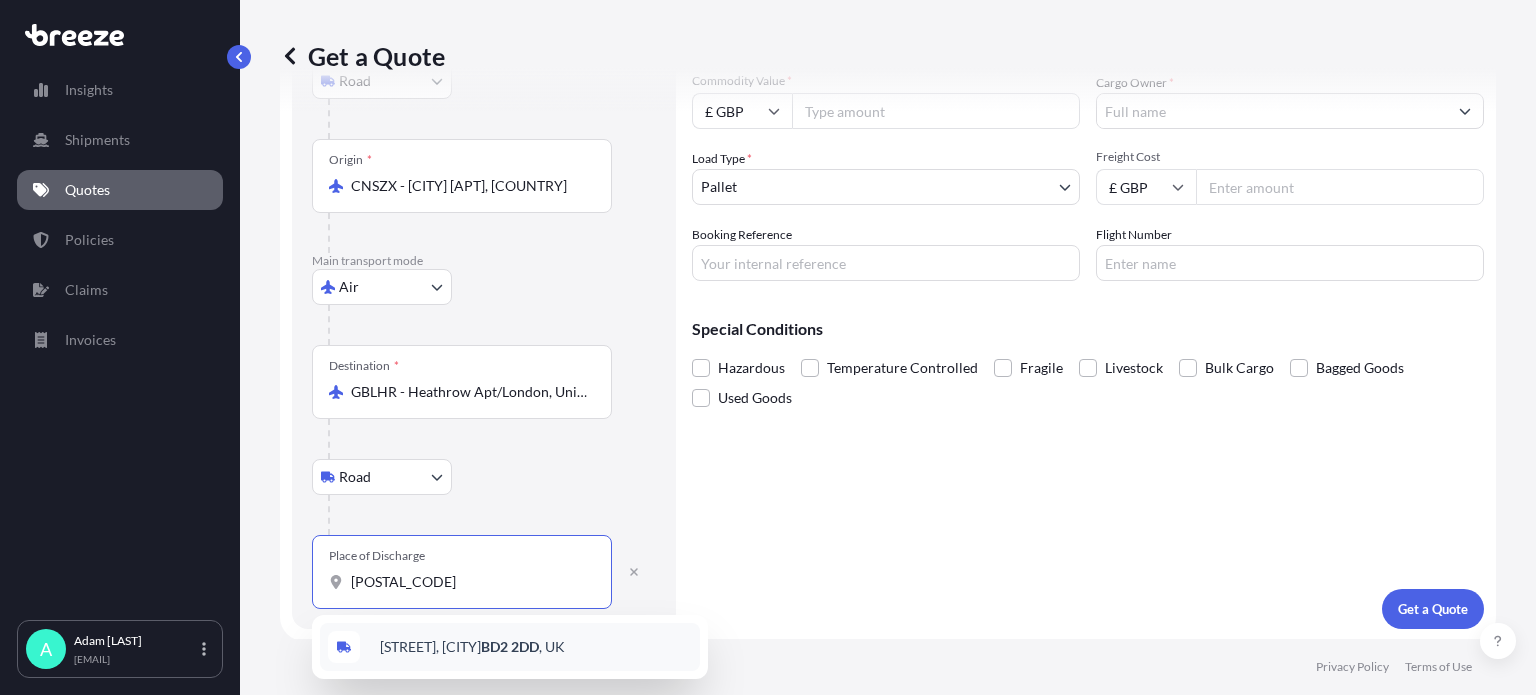 click on "[STREET], [CITY] [POSTAL_CODE] , [COUNTRY]" at bounding box center [472, 647] 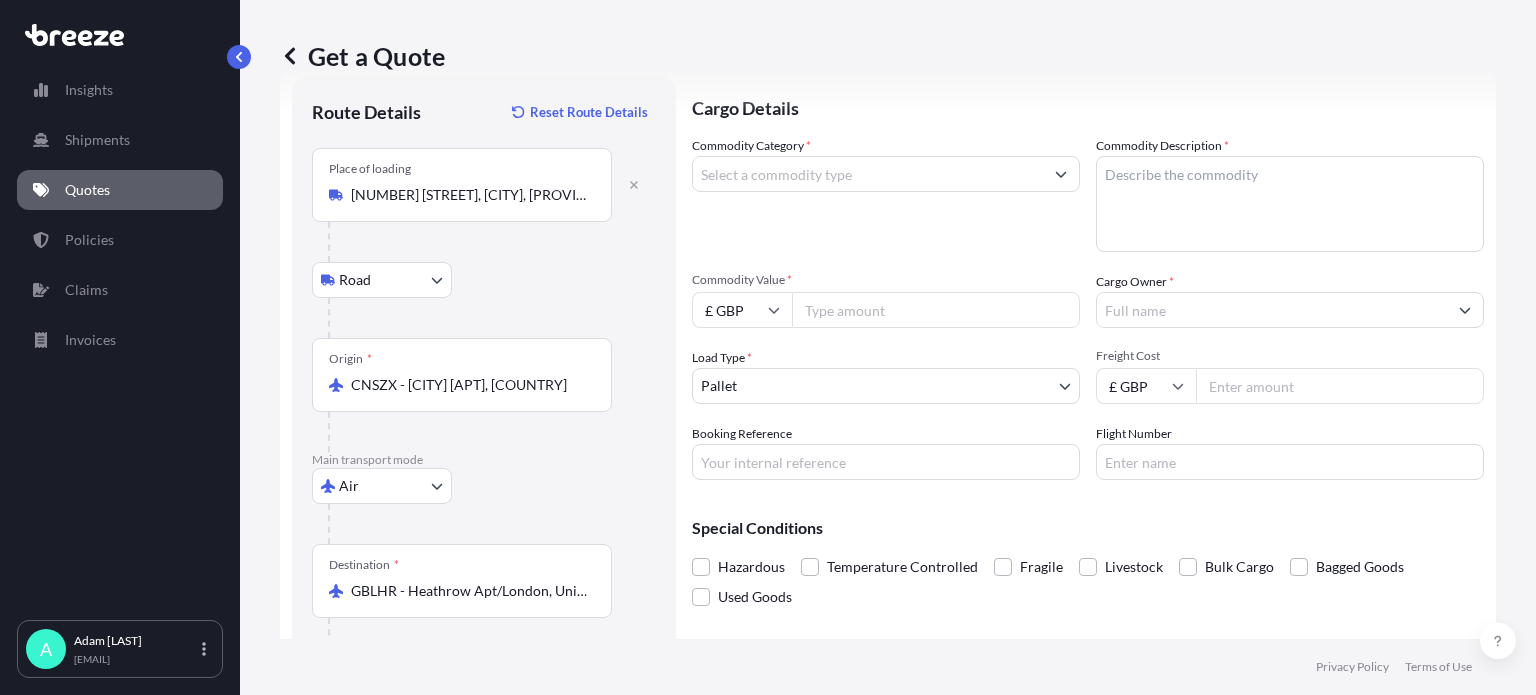scroll, scrollTop: 0, scrollLeft: 0, axis: both 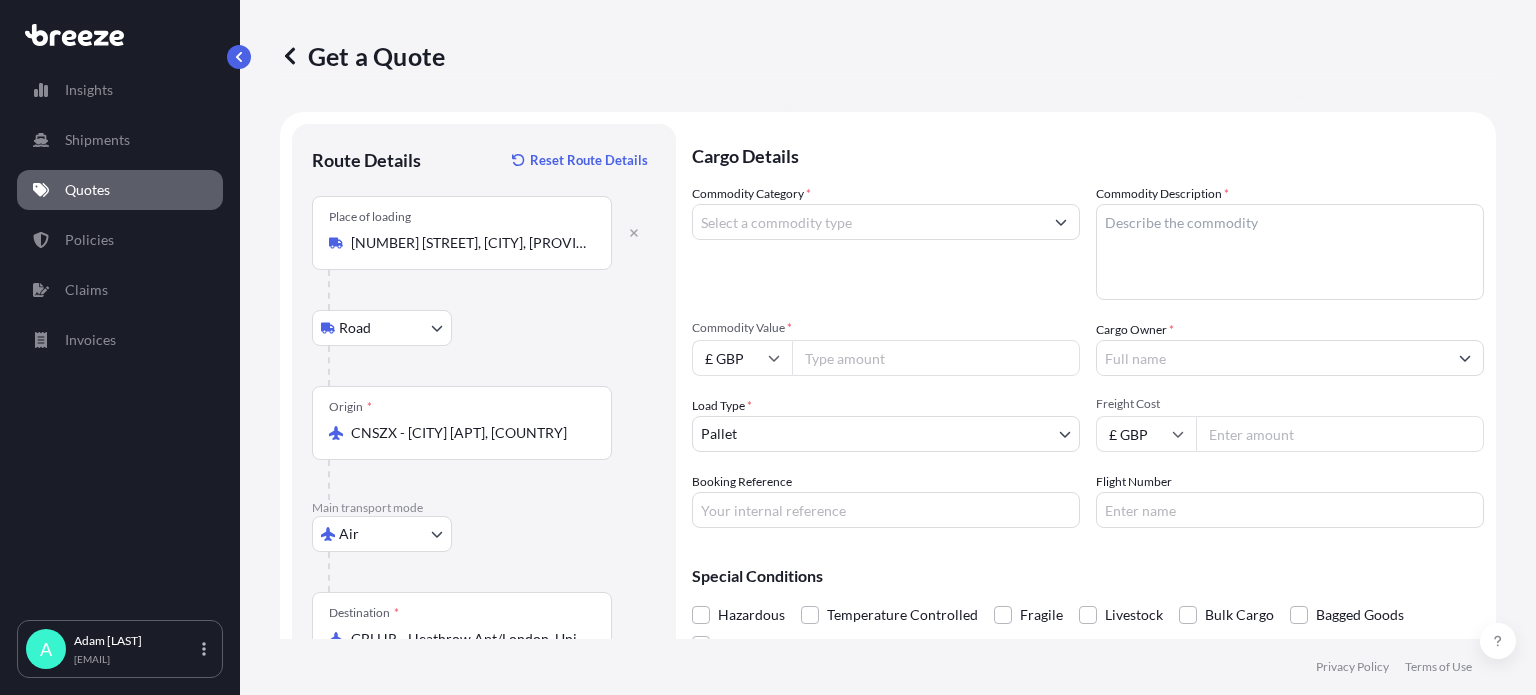 type on "[STREET], [CITY] [POSTAL_CODE], [COUNTRY]" 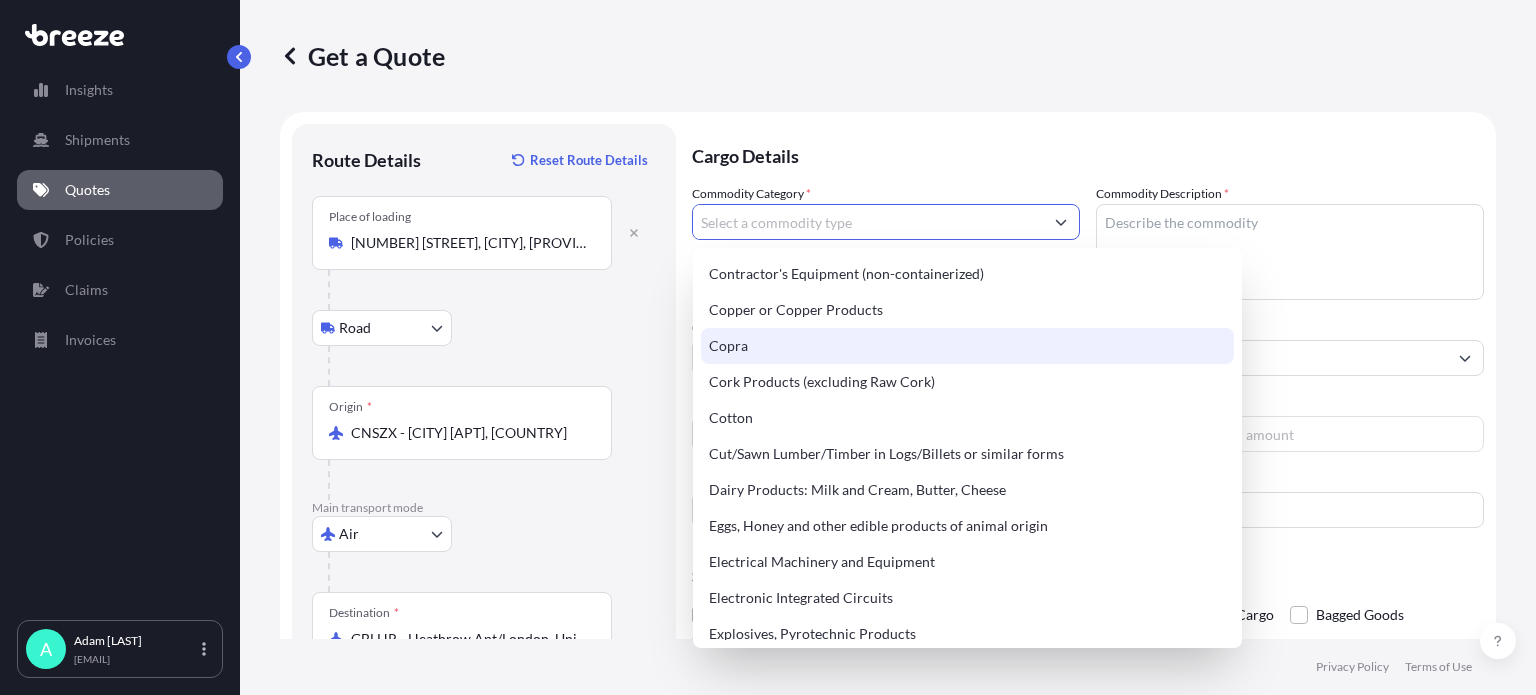 scroll, scrollTop: 1000, scrollLeft: 0, axis: vertical 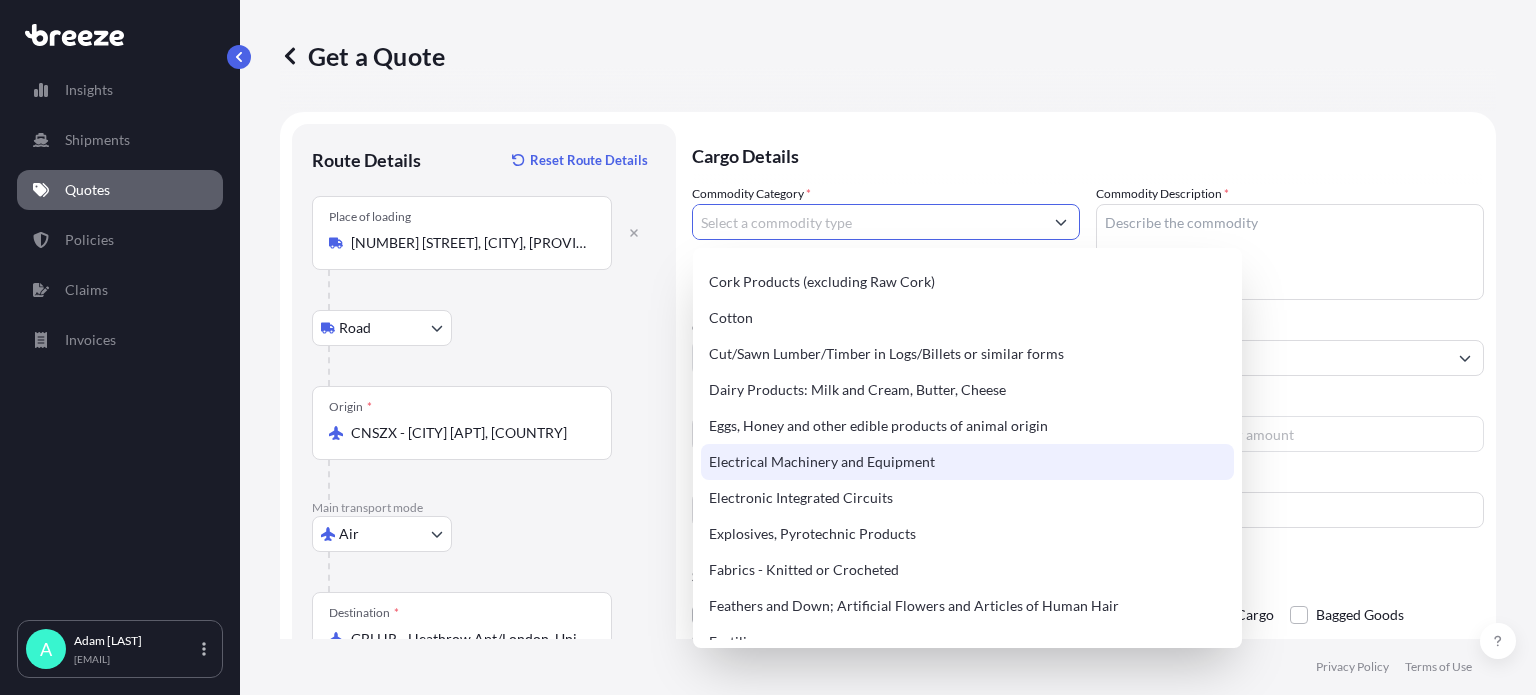 click on "Electrical Machinery and Equipment" at bounding box center [967, 462] 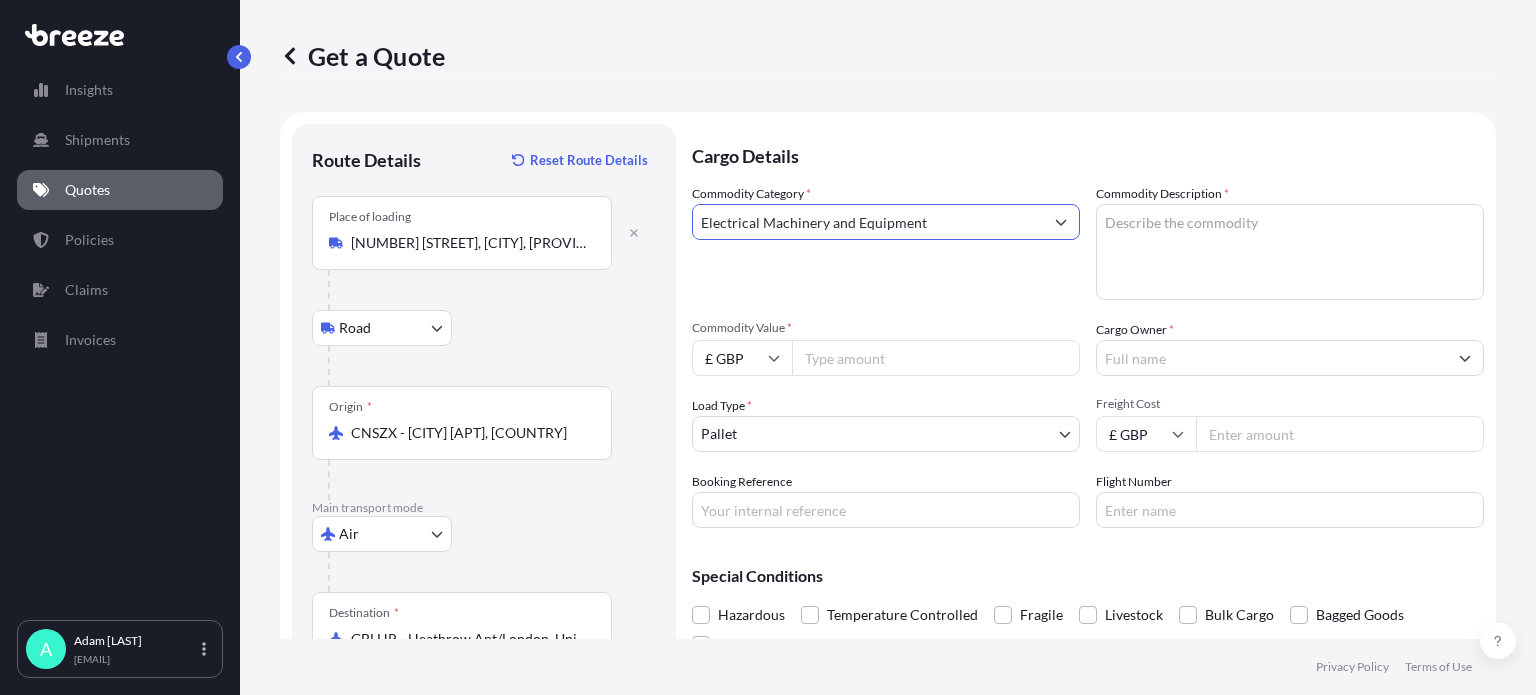 click on "Commodity Description *" at bounding box center [1290, 252] 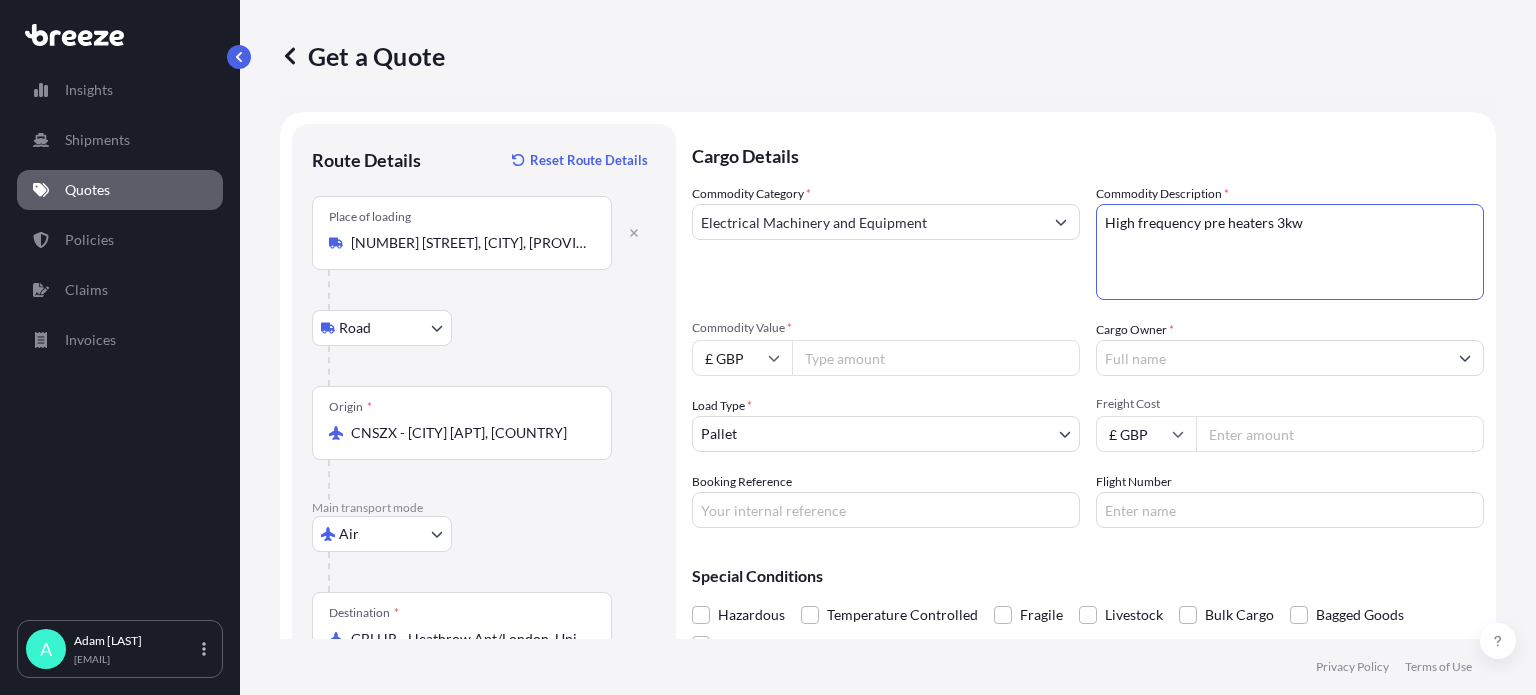 type on "High frequency pre heaters 3kw" 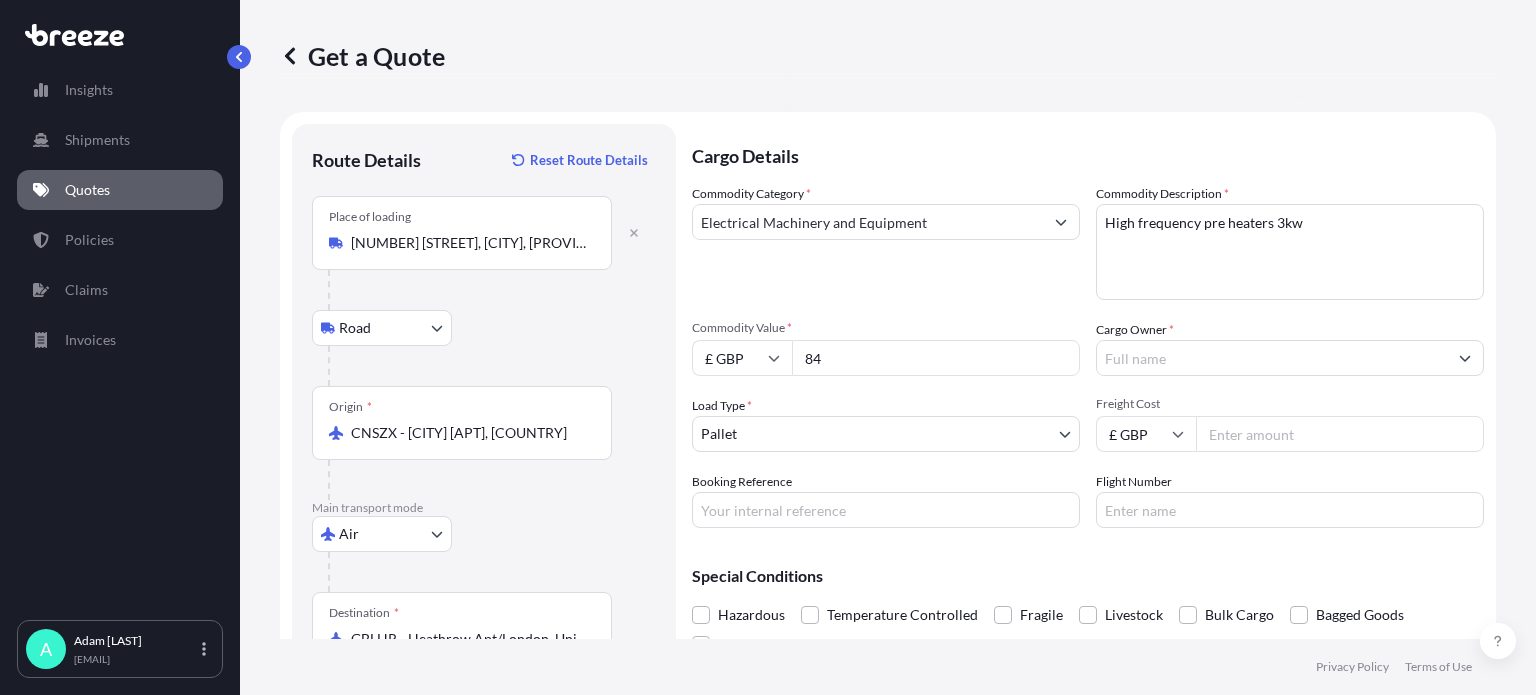 type on "8" 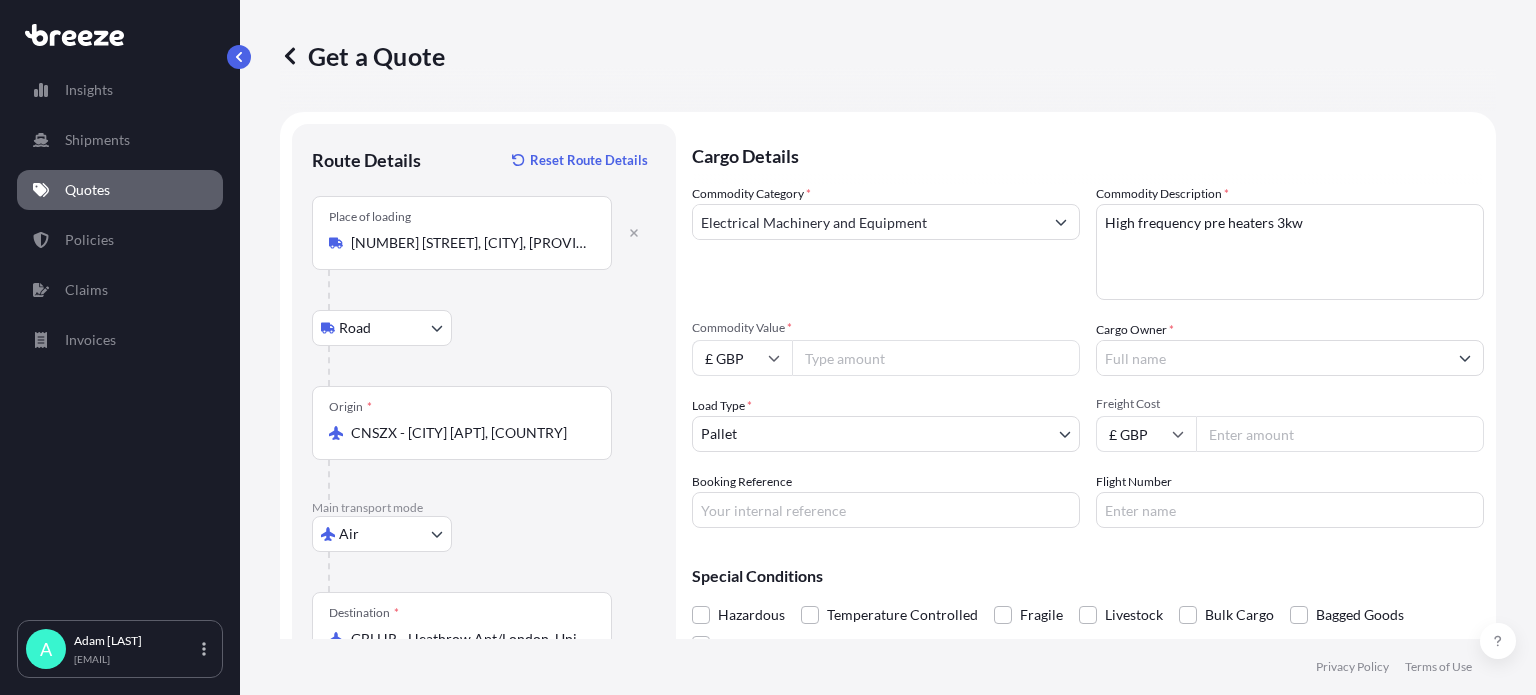 paste on "[NUMBER]" 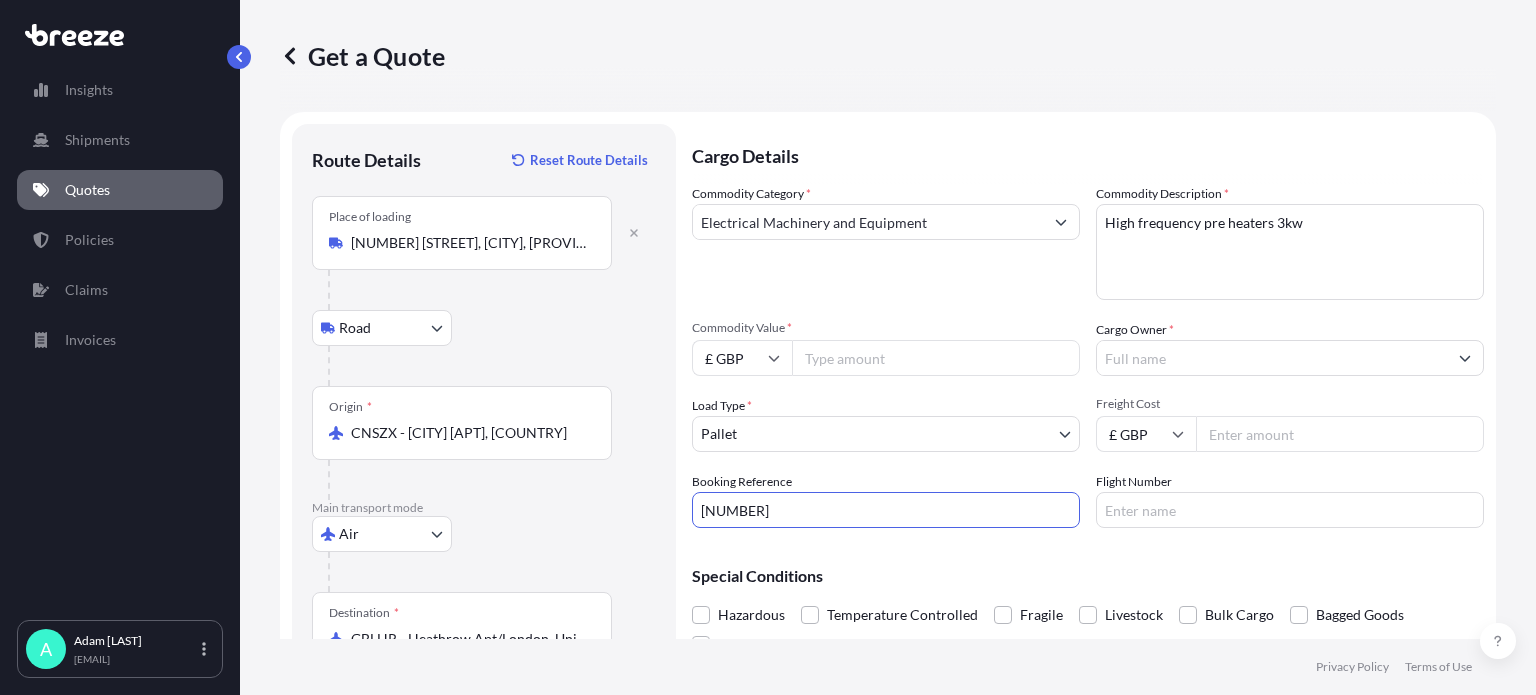 type on "[NUMBER]" 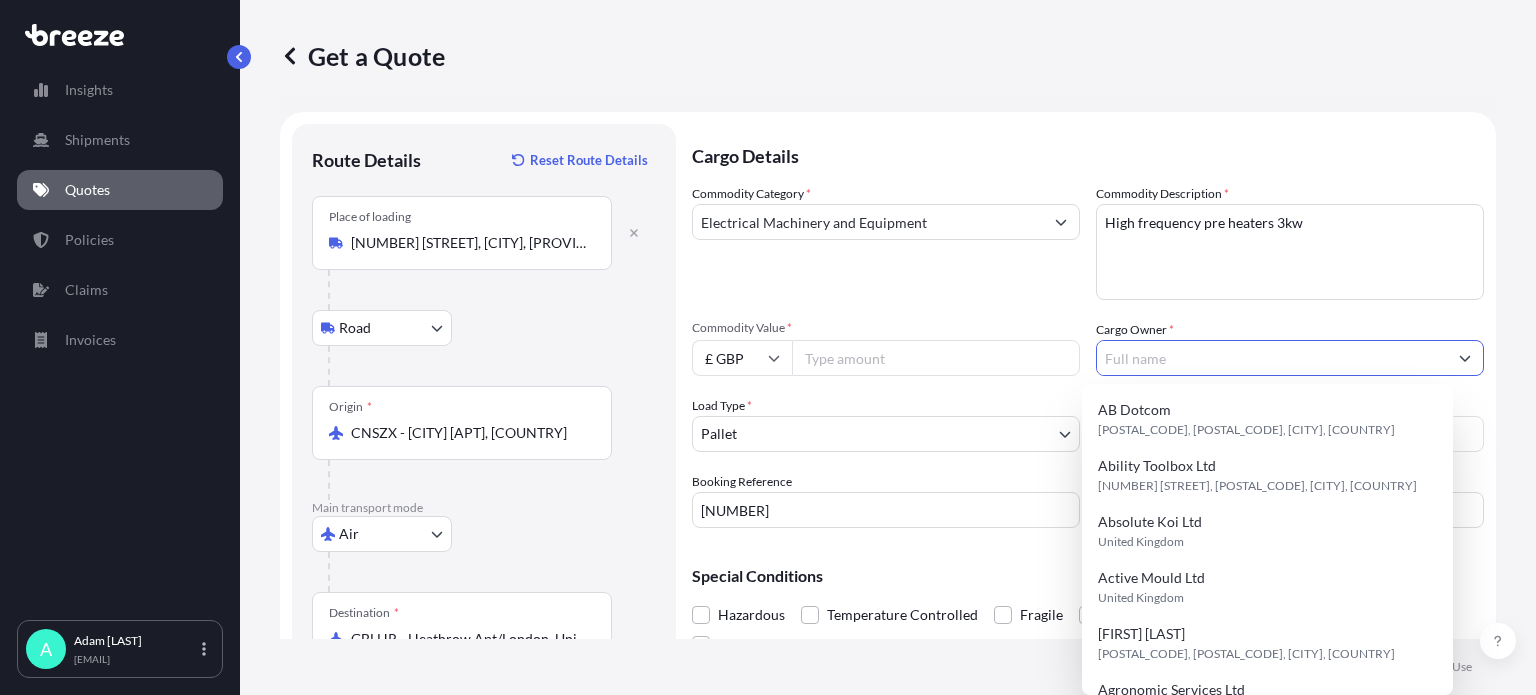 click on "Cargo Owner *" at bounding box center (1272, 358) 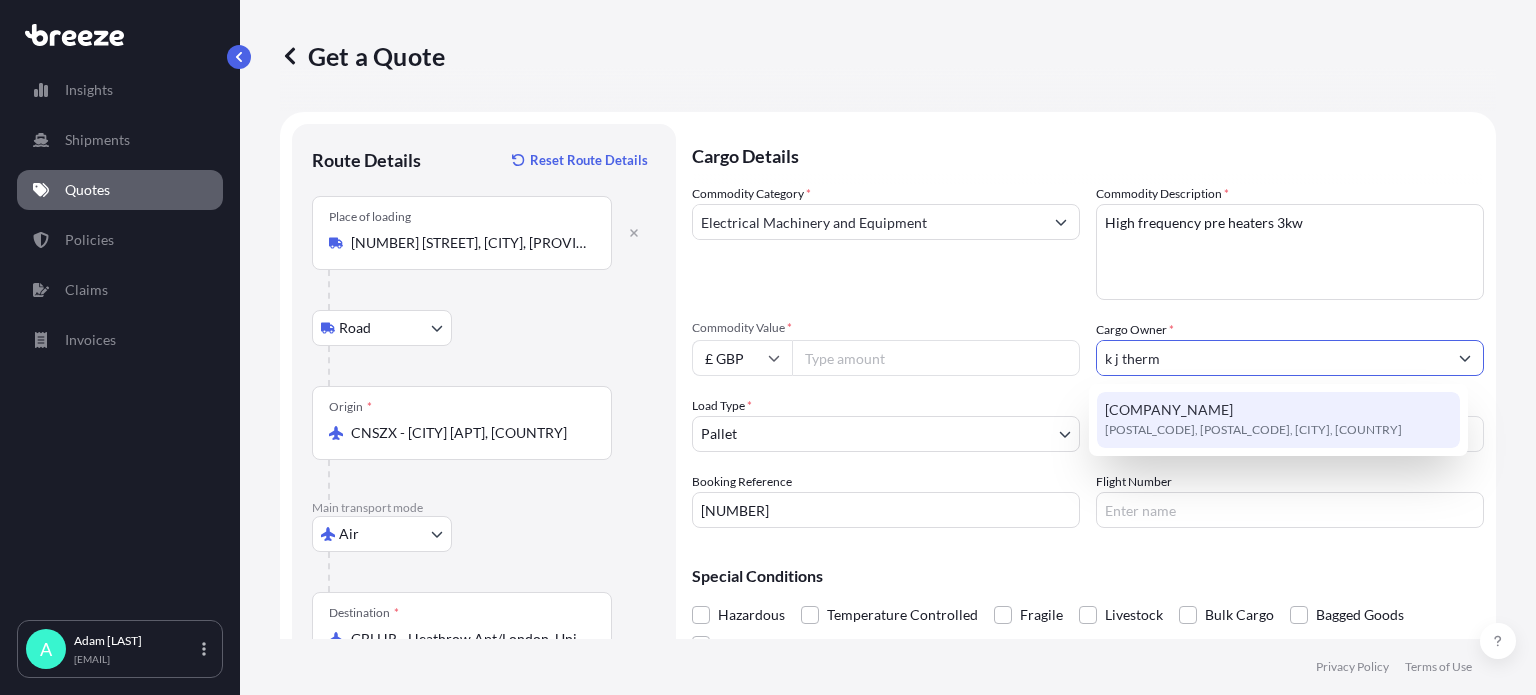 click on "[COMPANY_NAME]" at bounding box center (1169, 410) 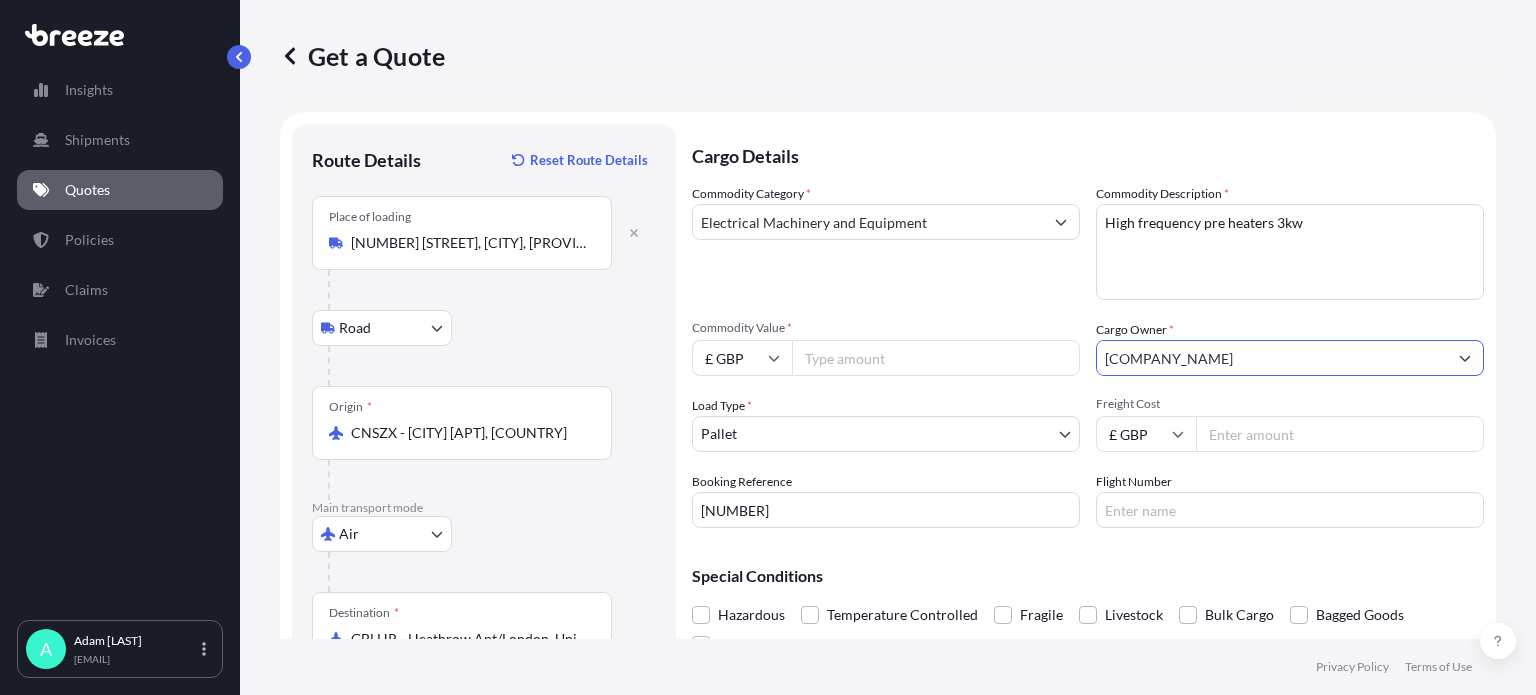 scroll, scrollTop: 100, scrollLeft: 0, axis: vertical 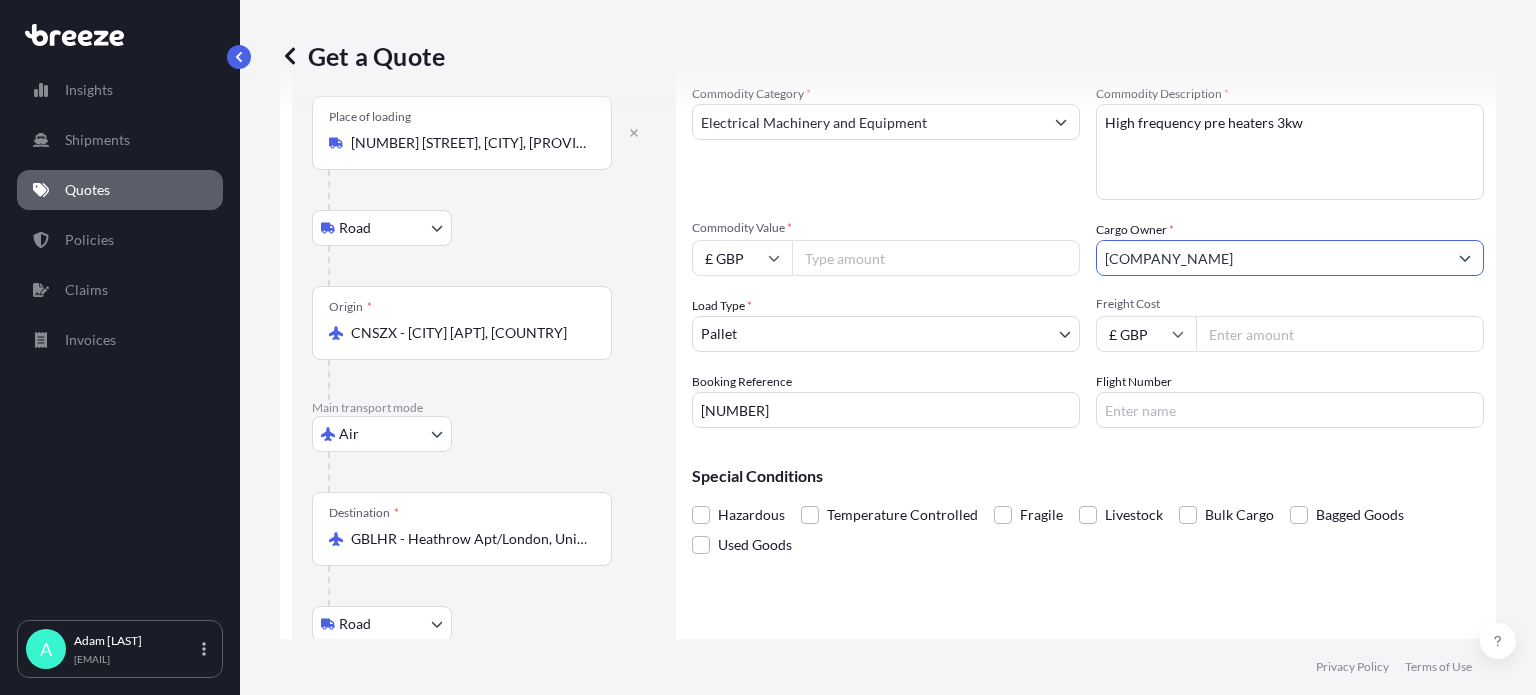 type on "[COMPANY_NAME]" 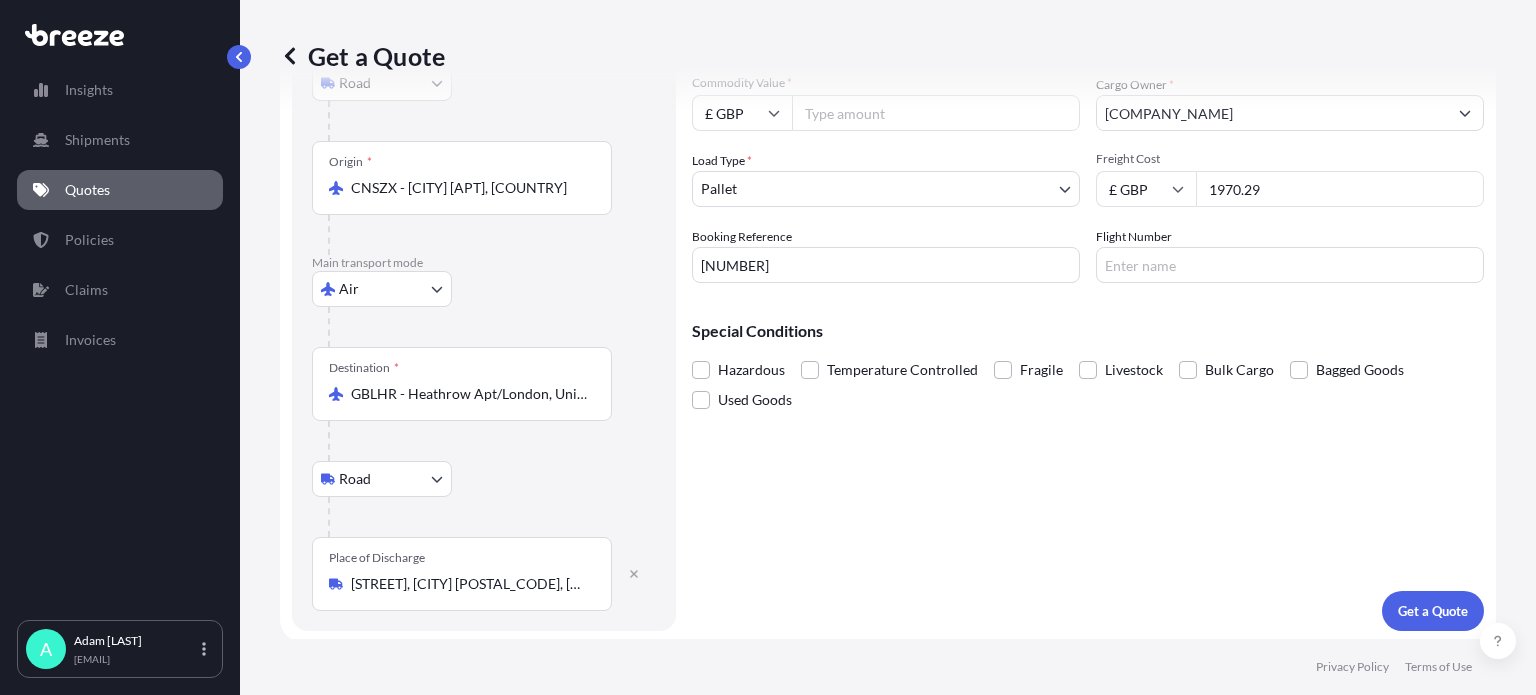 scroll, scrollTop: 247, scrollLeft: 0, axis: vertical 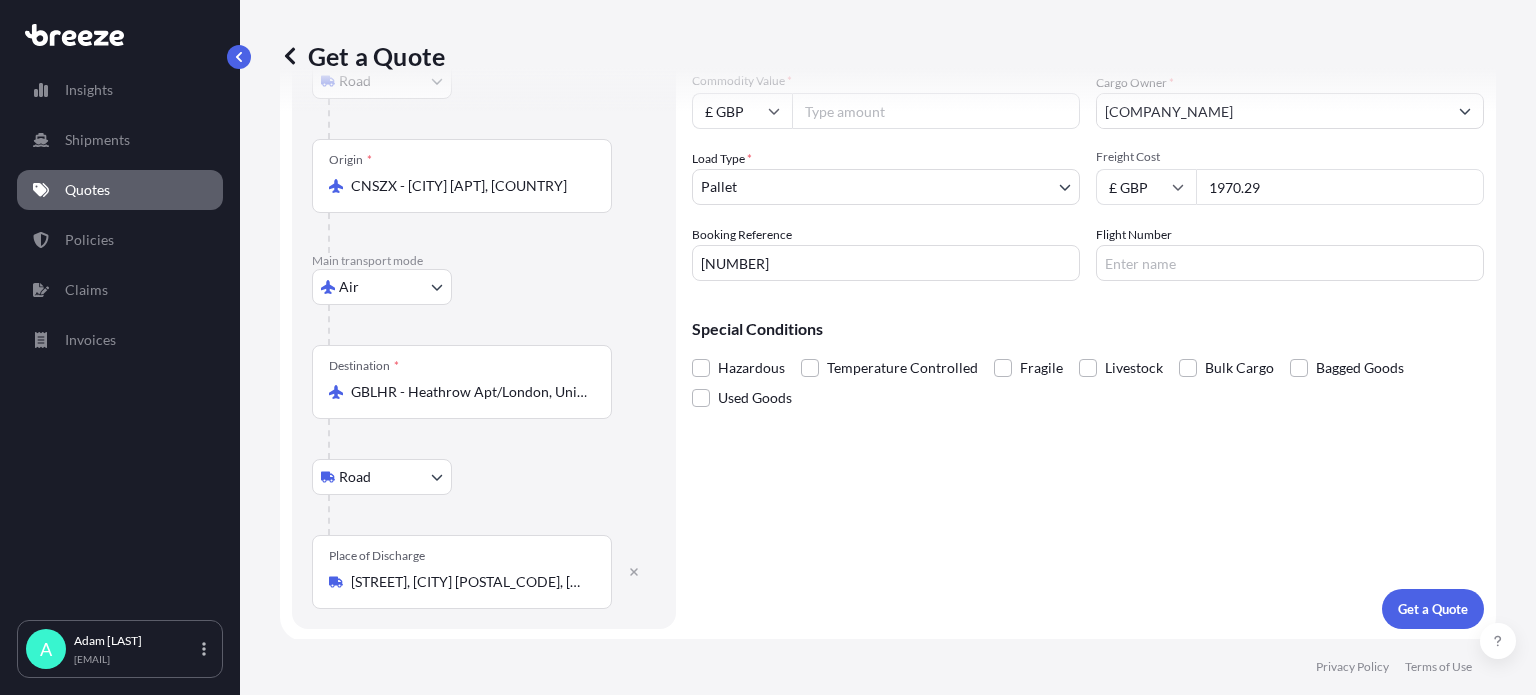 type on "1970.29" 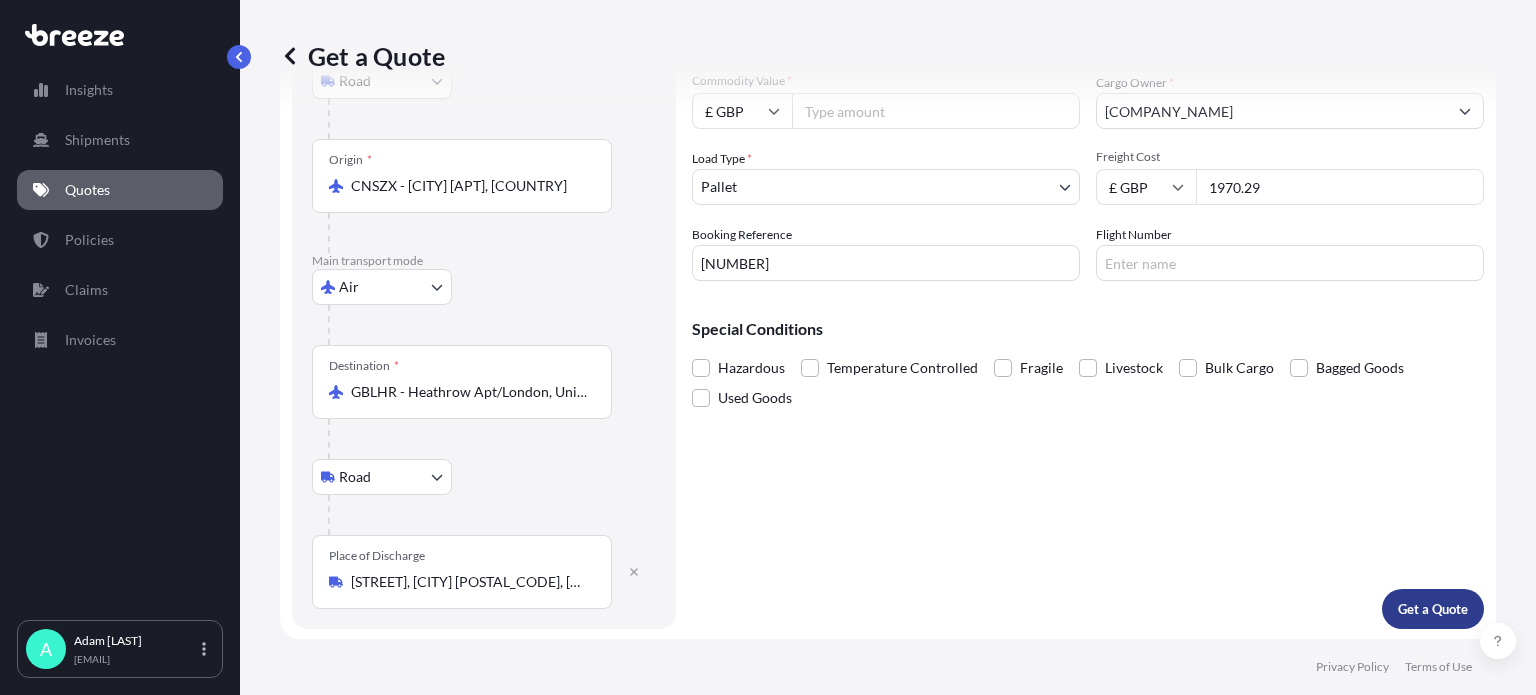 click on "Get a Quote" at bounding box center [1433, 609] 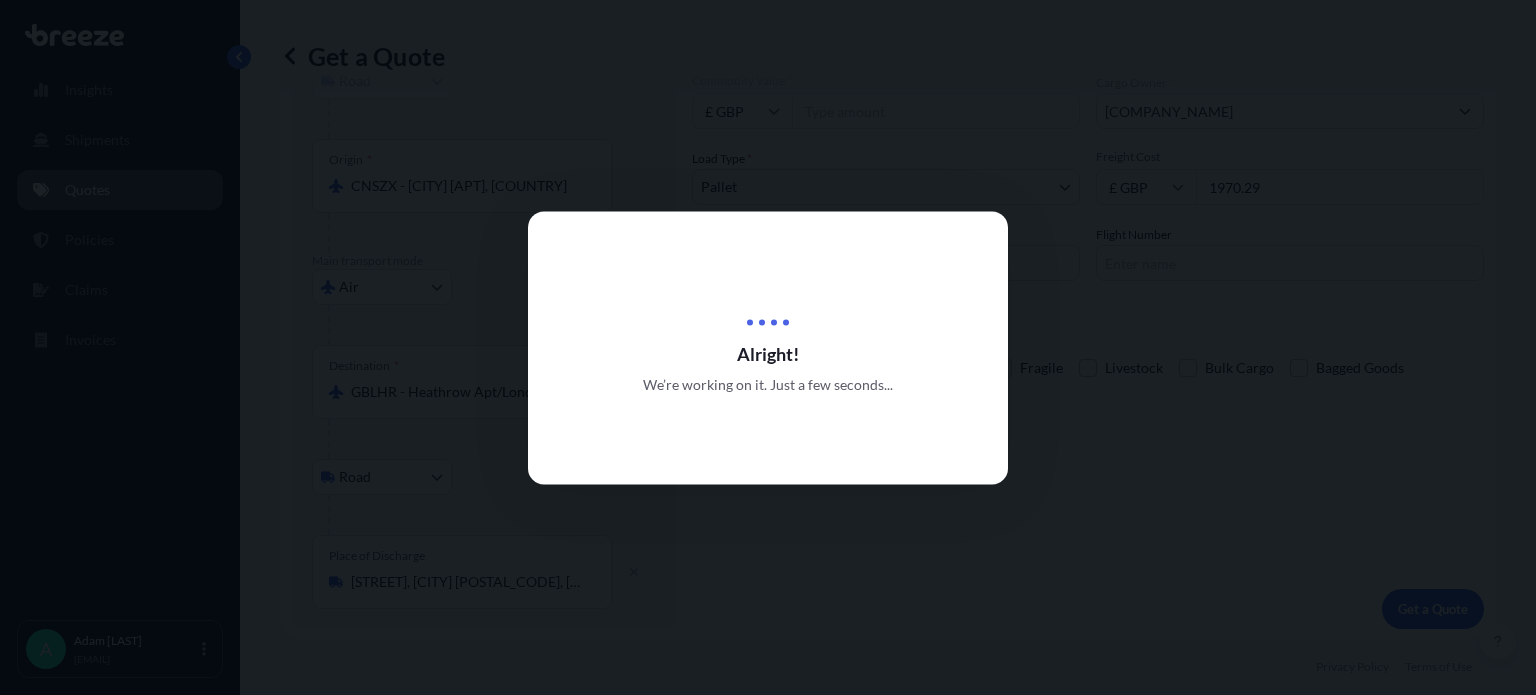 scroll, scrollTop: 0, scrollLeft: 0, axis: both 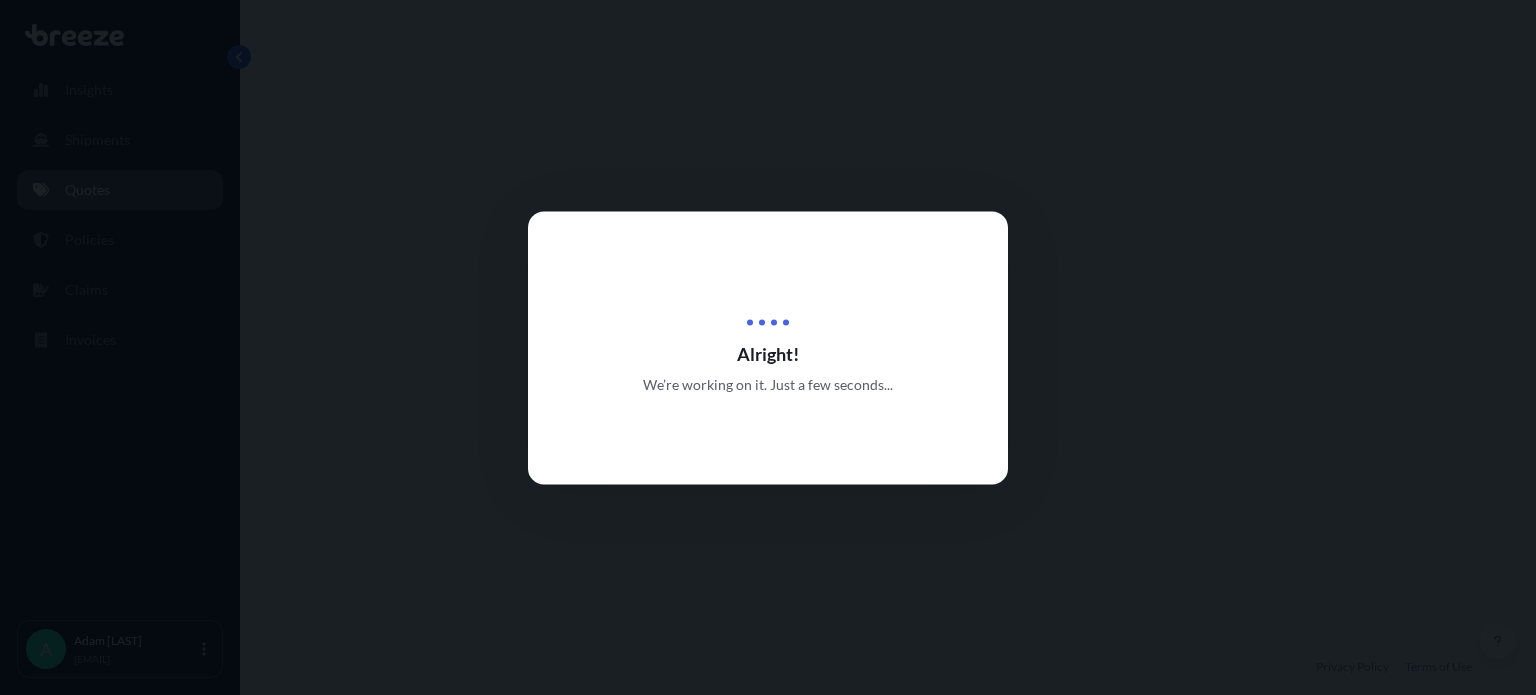 select on "Road" 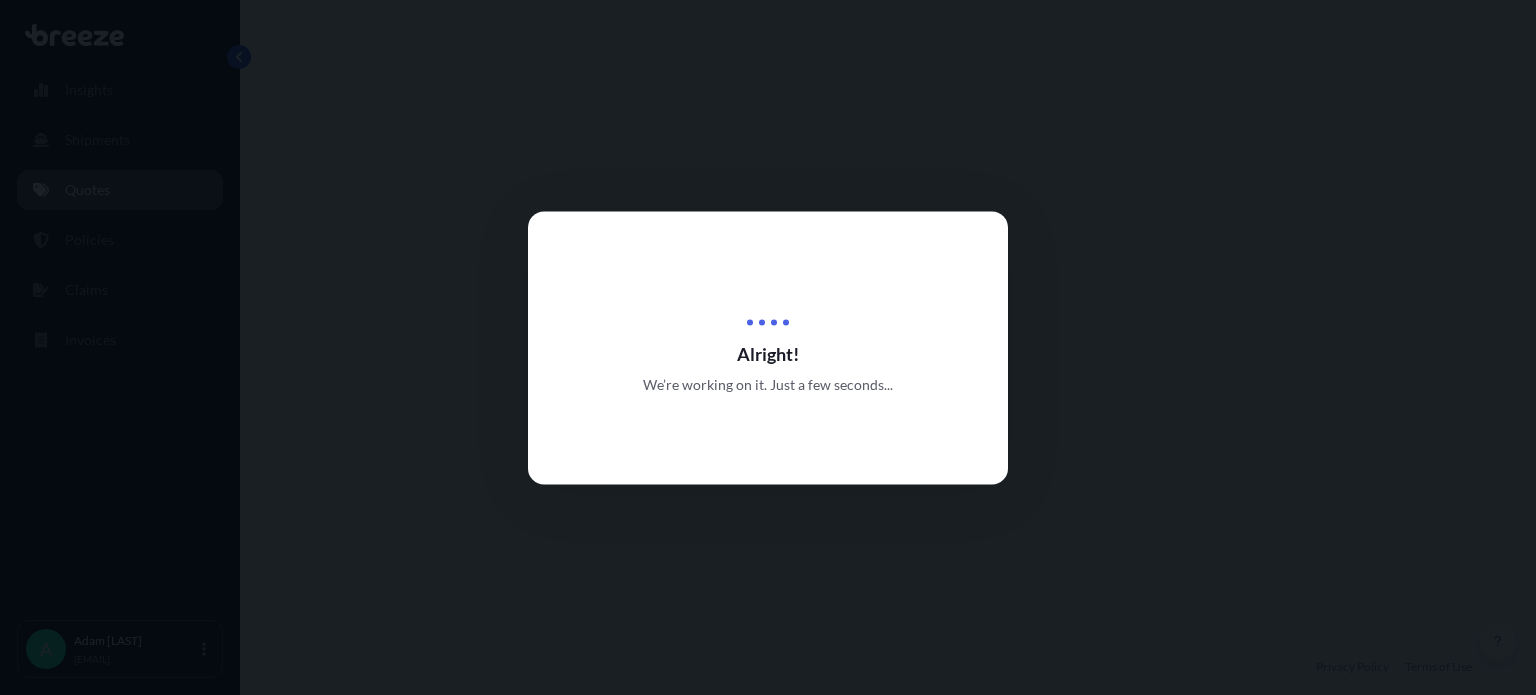 select on "Air" 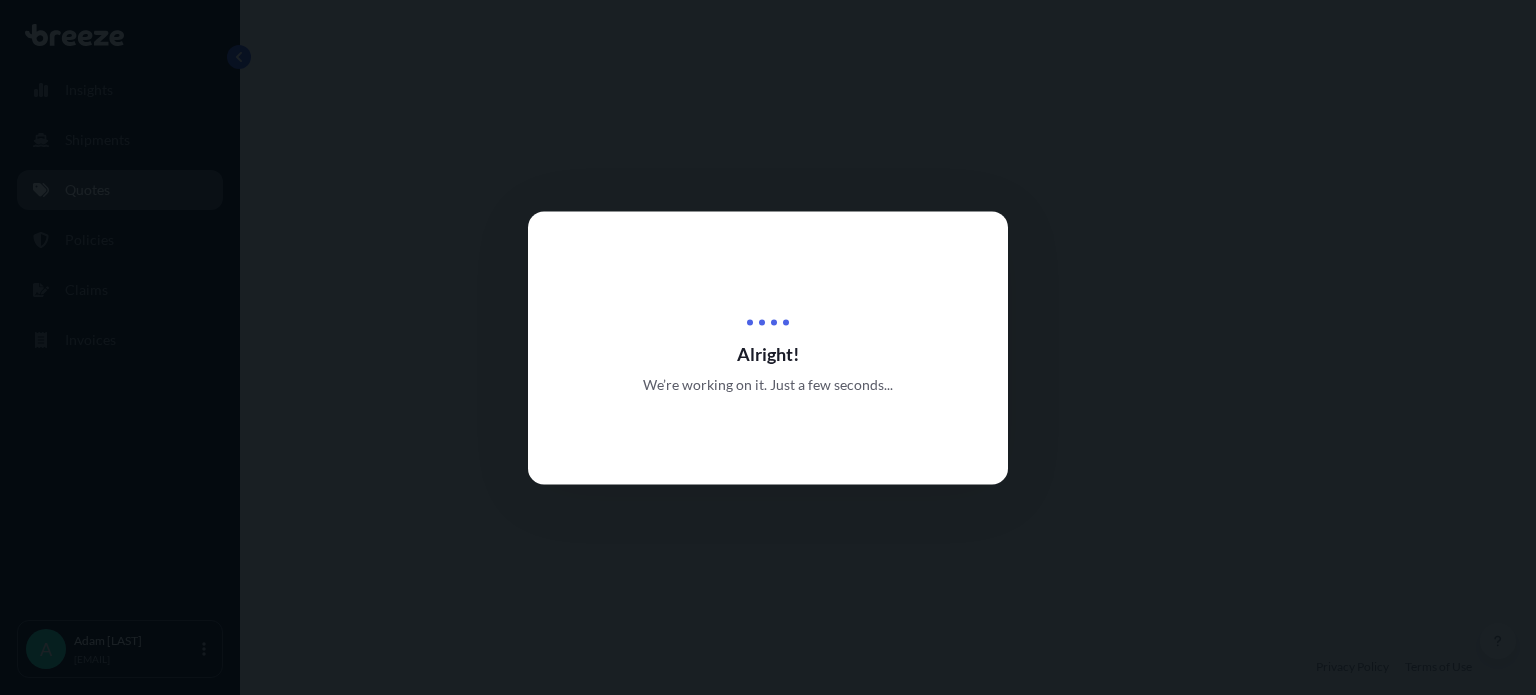 select on "1" 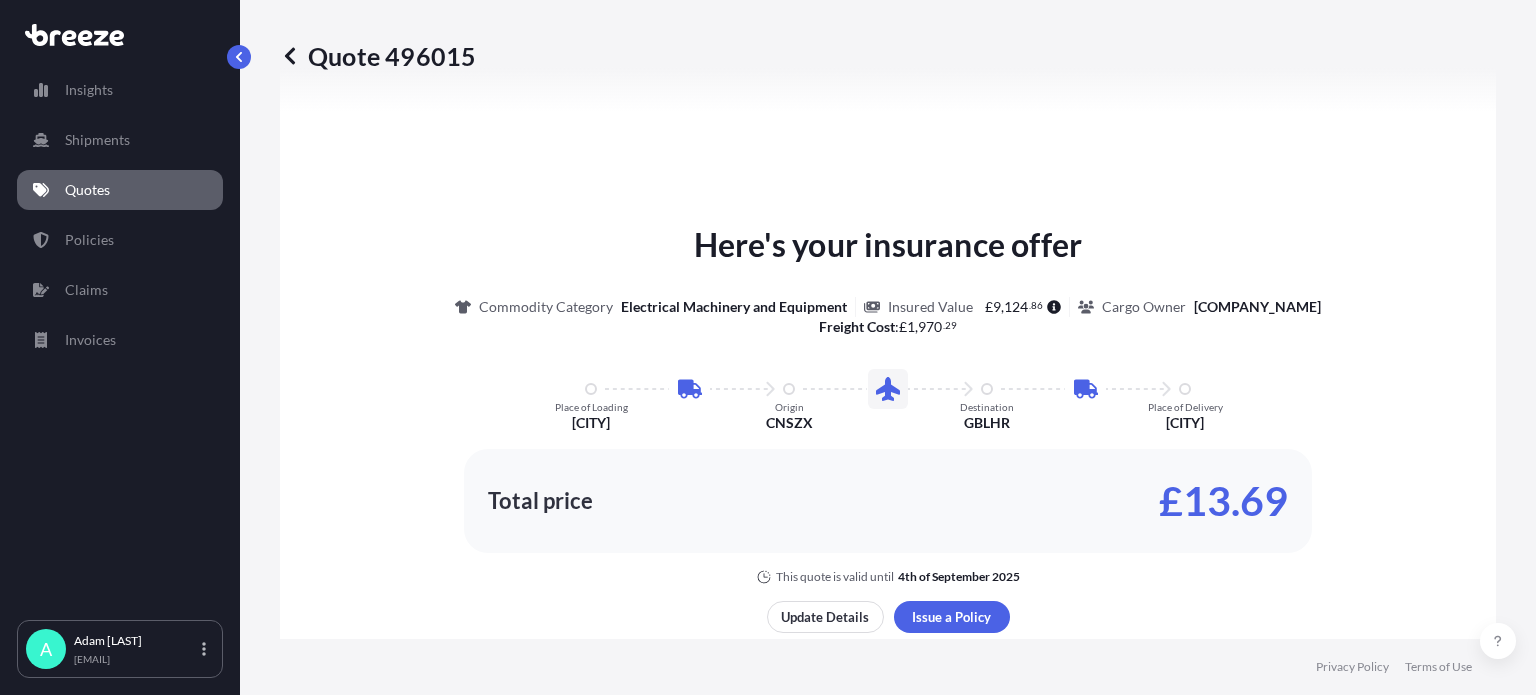 scroll, scrollTop: 1298, scrollLeft: 0, axis: vertical 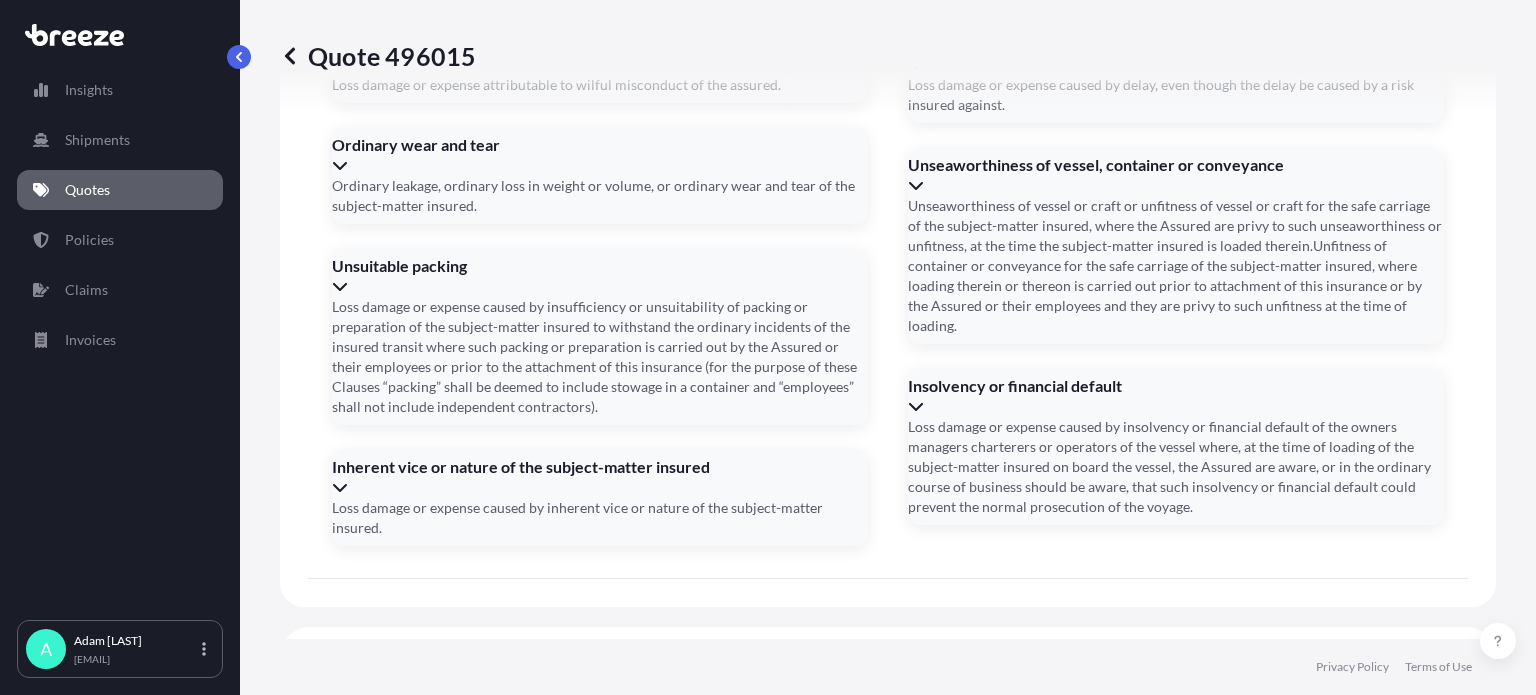 click on "Date of Departure   *" at bounding box center (503, 949) 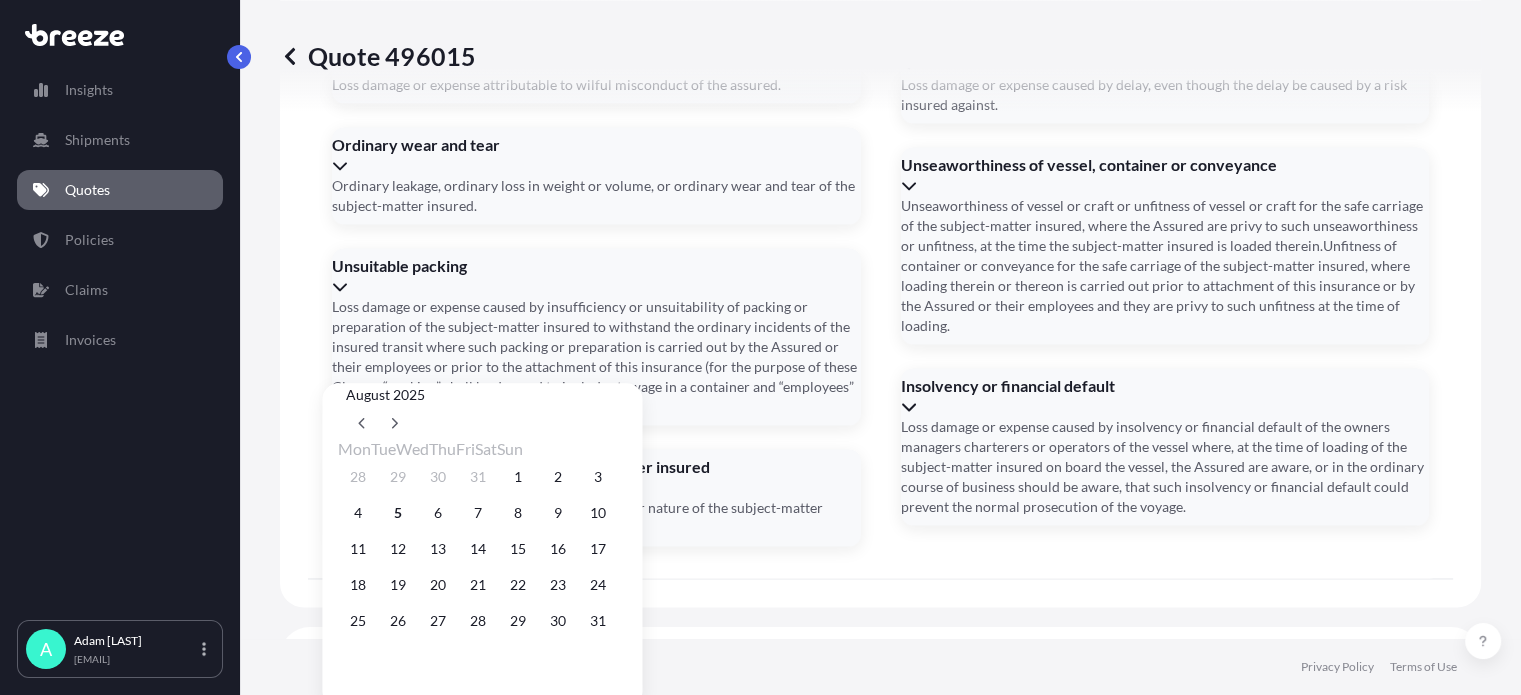 scroll, scrollTop: 38, scrollLeft: 0, axis: vertical 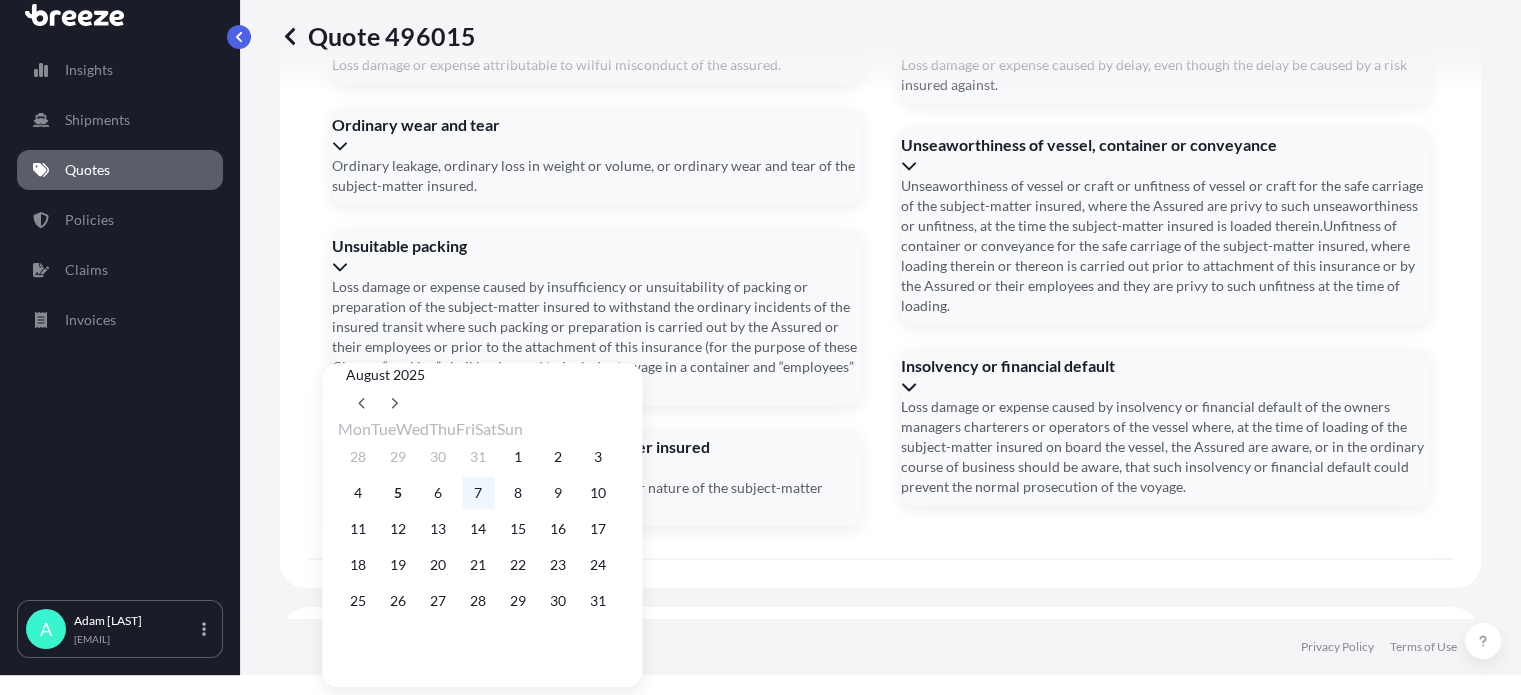 click on "7" at bounding box center (478, 493) 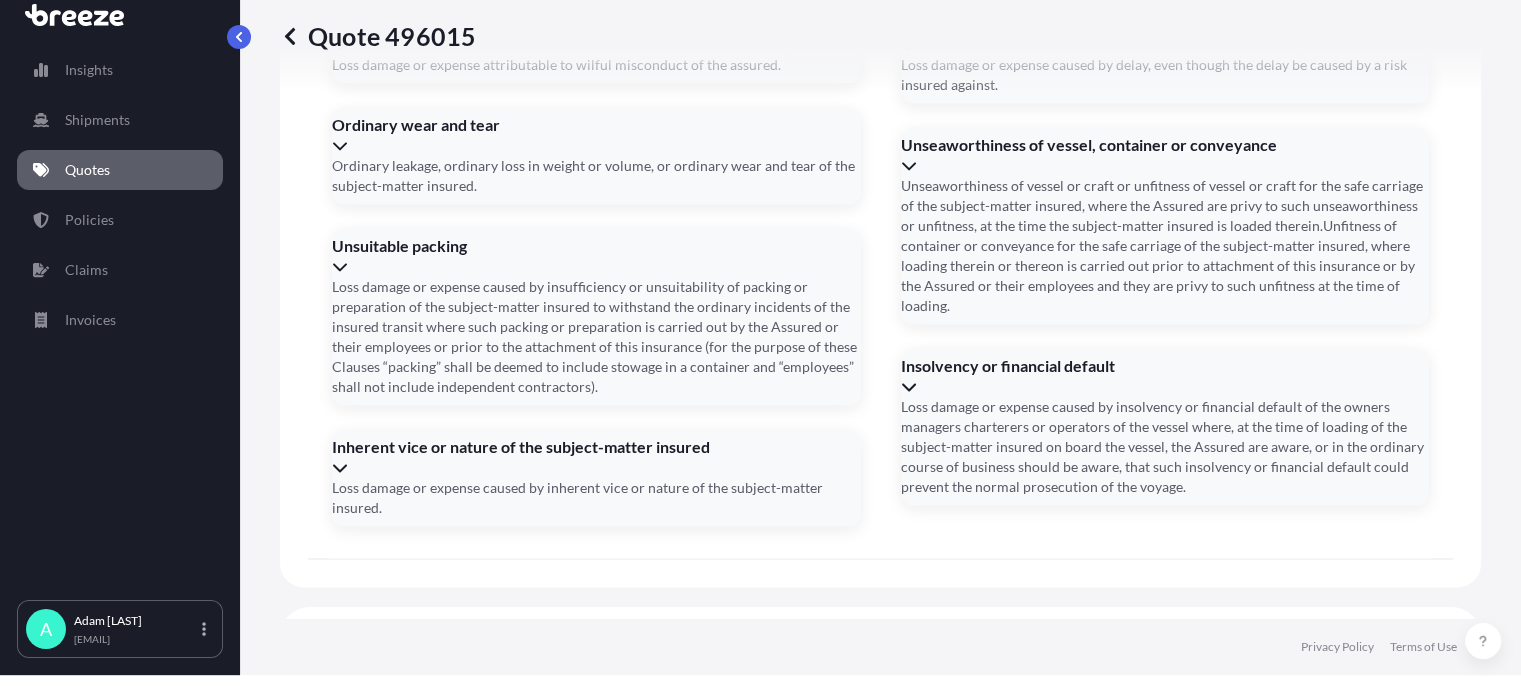 type on "07/08/2025" 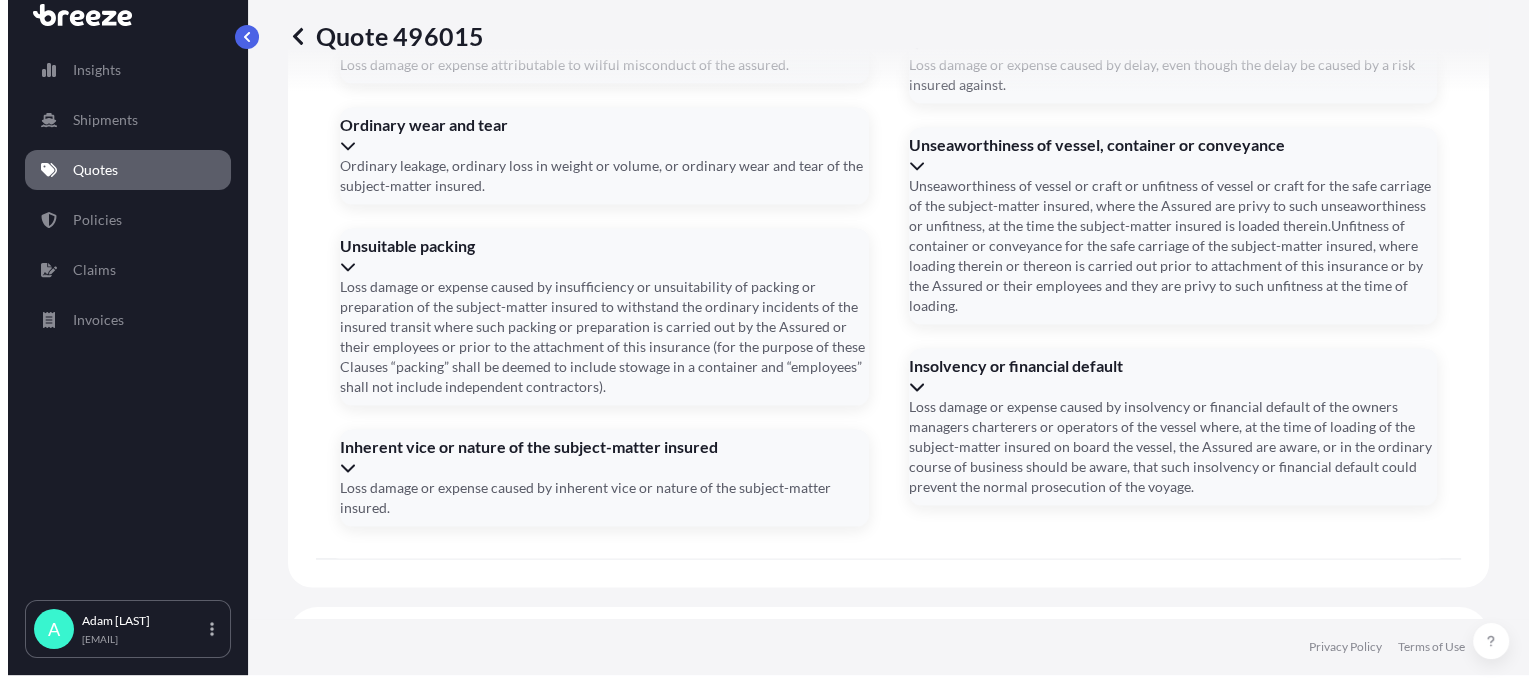scroll, scrollTop: 0, scrollLeft: 0, axis: both 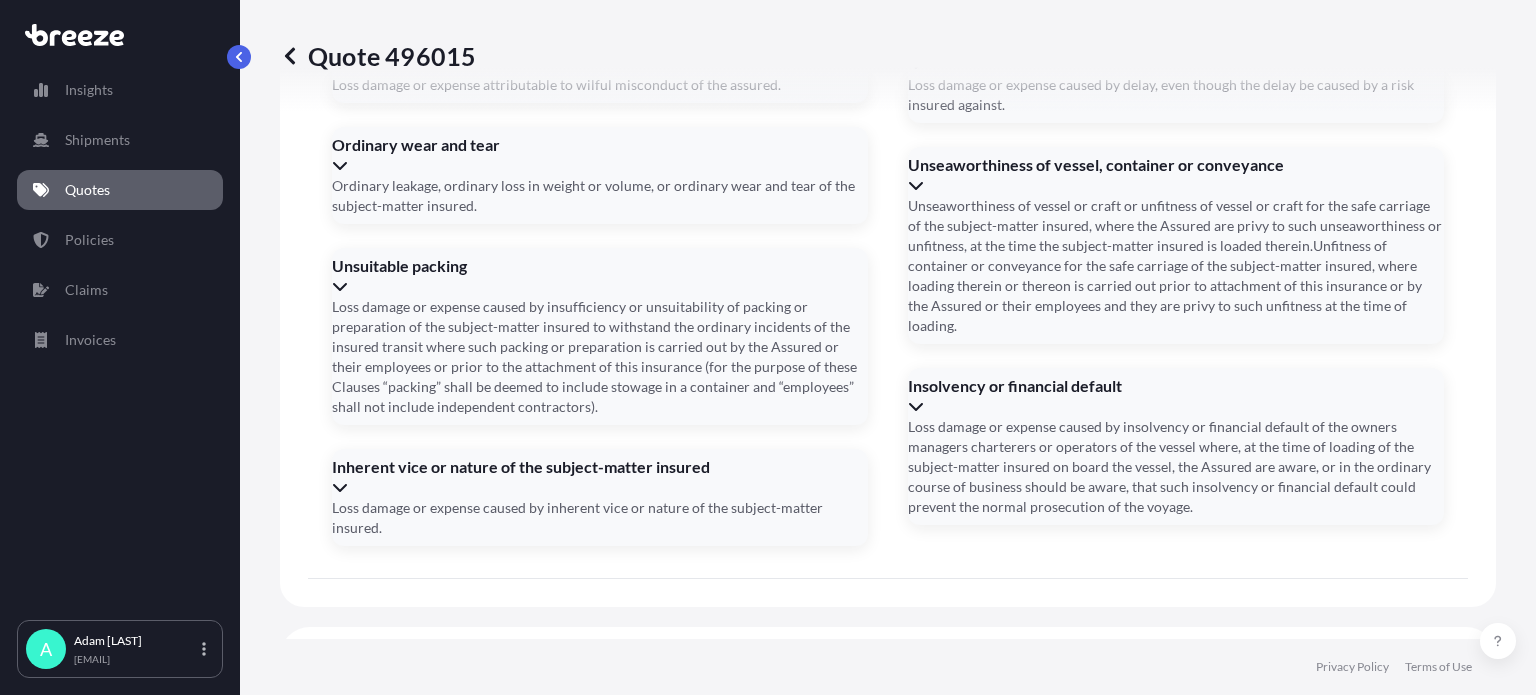 click 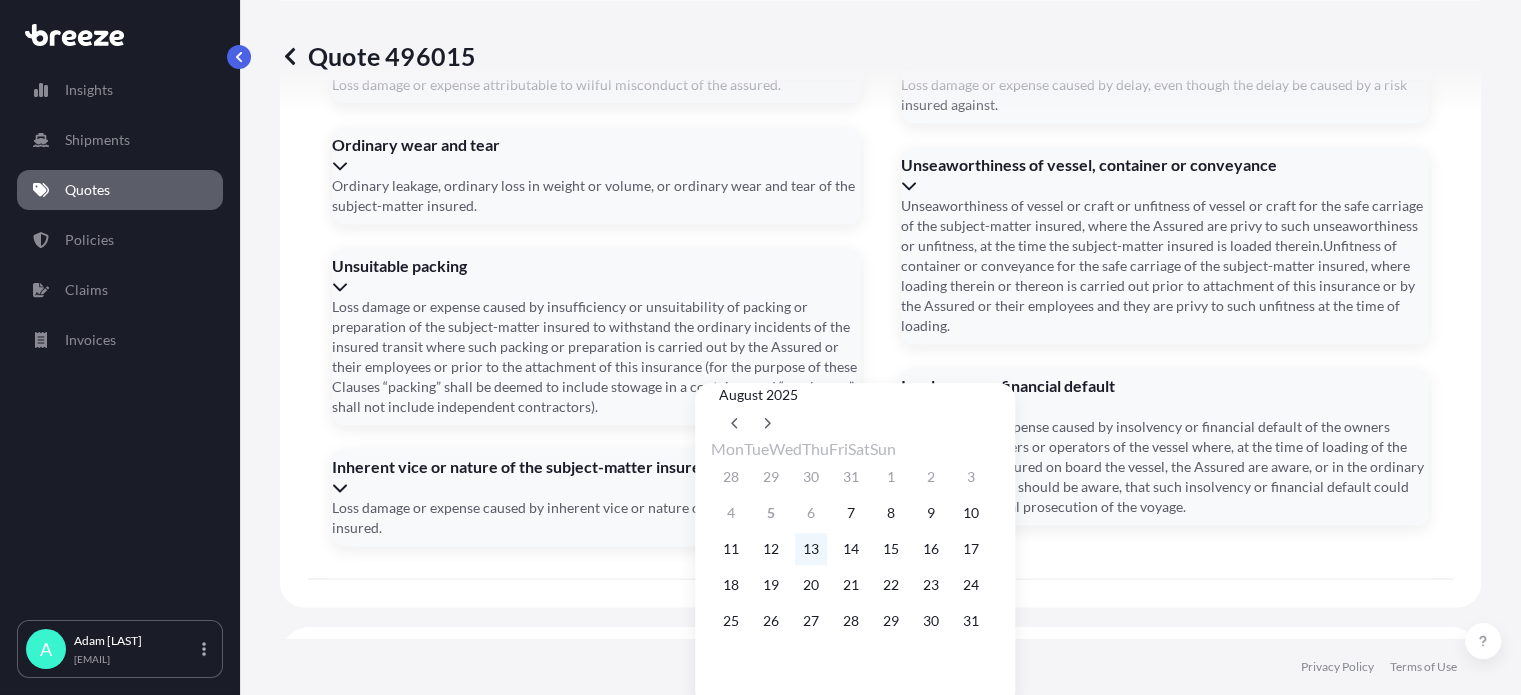 click on "13" at bounding box center (811, 549) 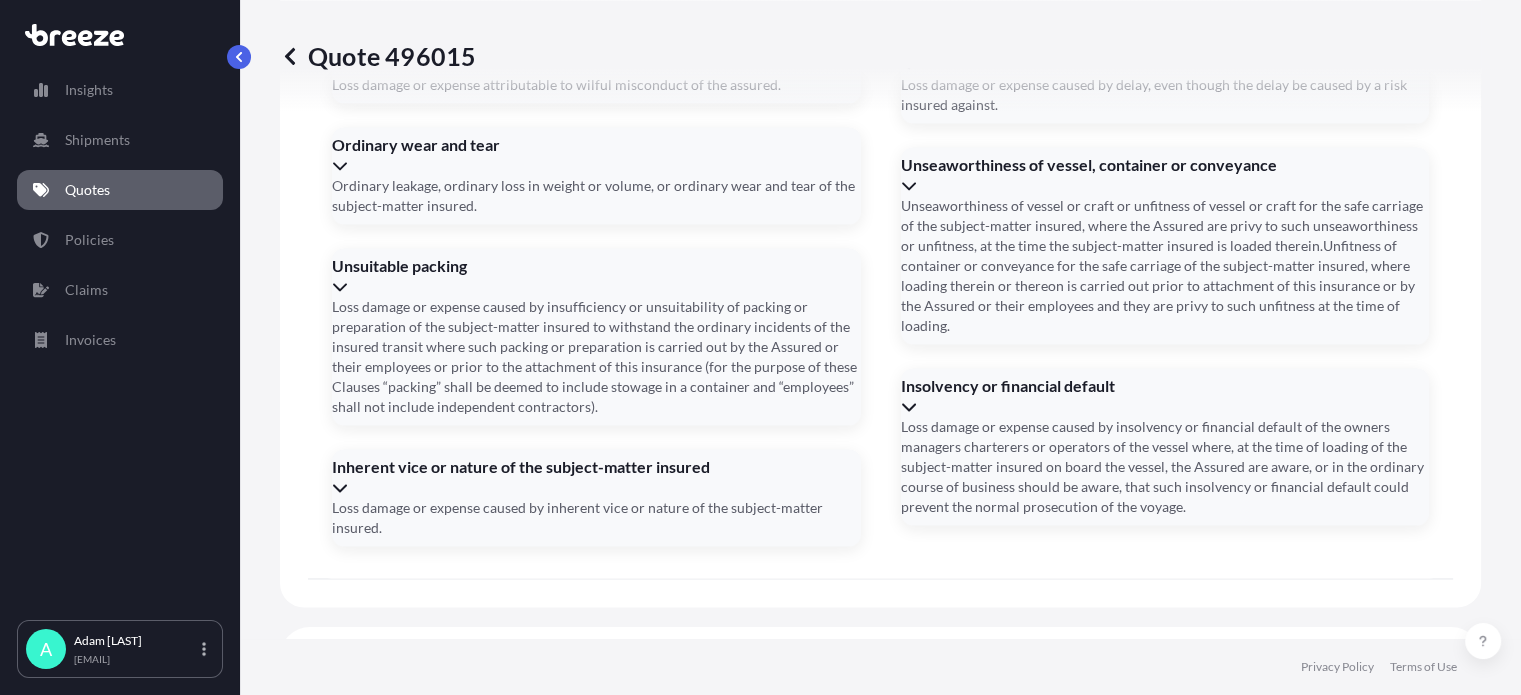 type on "13/08/2025" 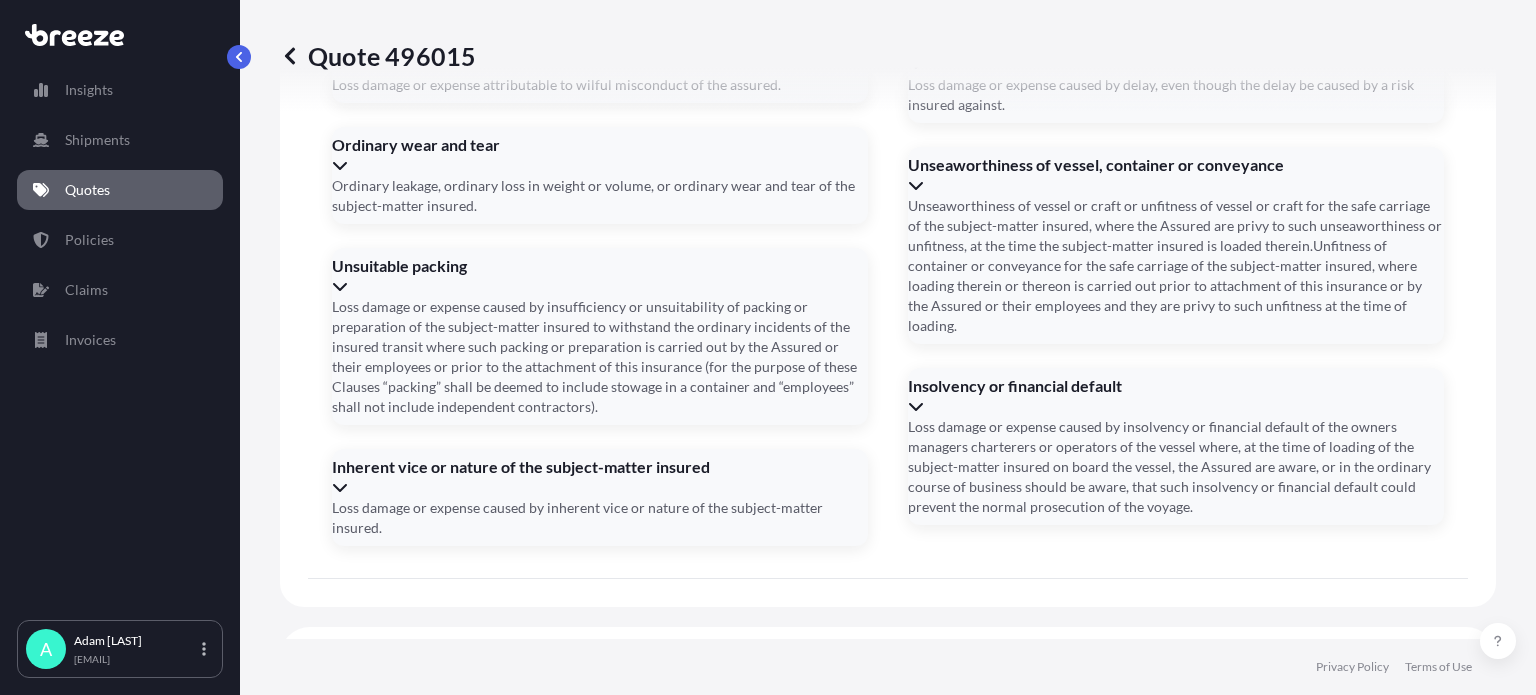 click on "Incoterm" at bounding box center [509, 1129] 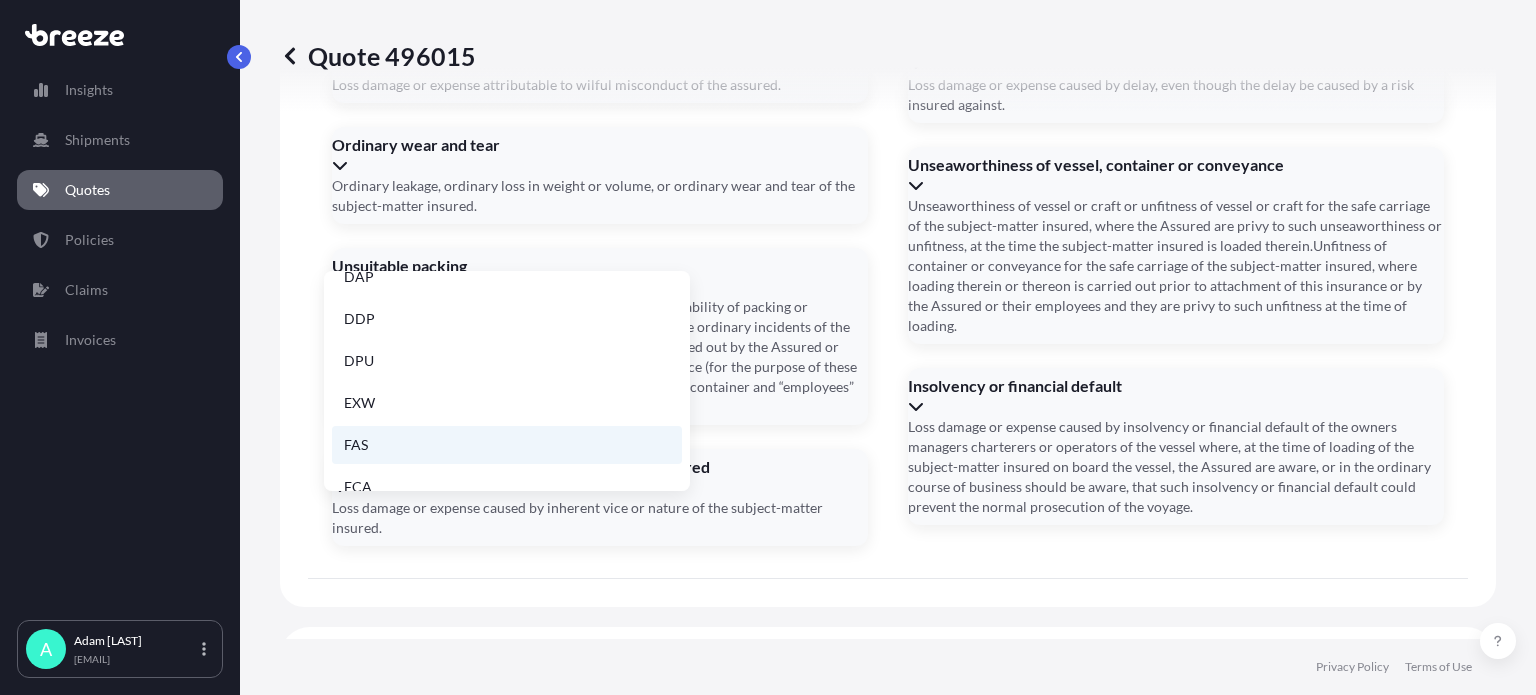 scroll, scrollTop: 200, scrollLeft: 0, axis: vertical 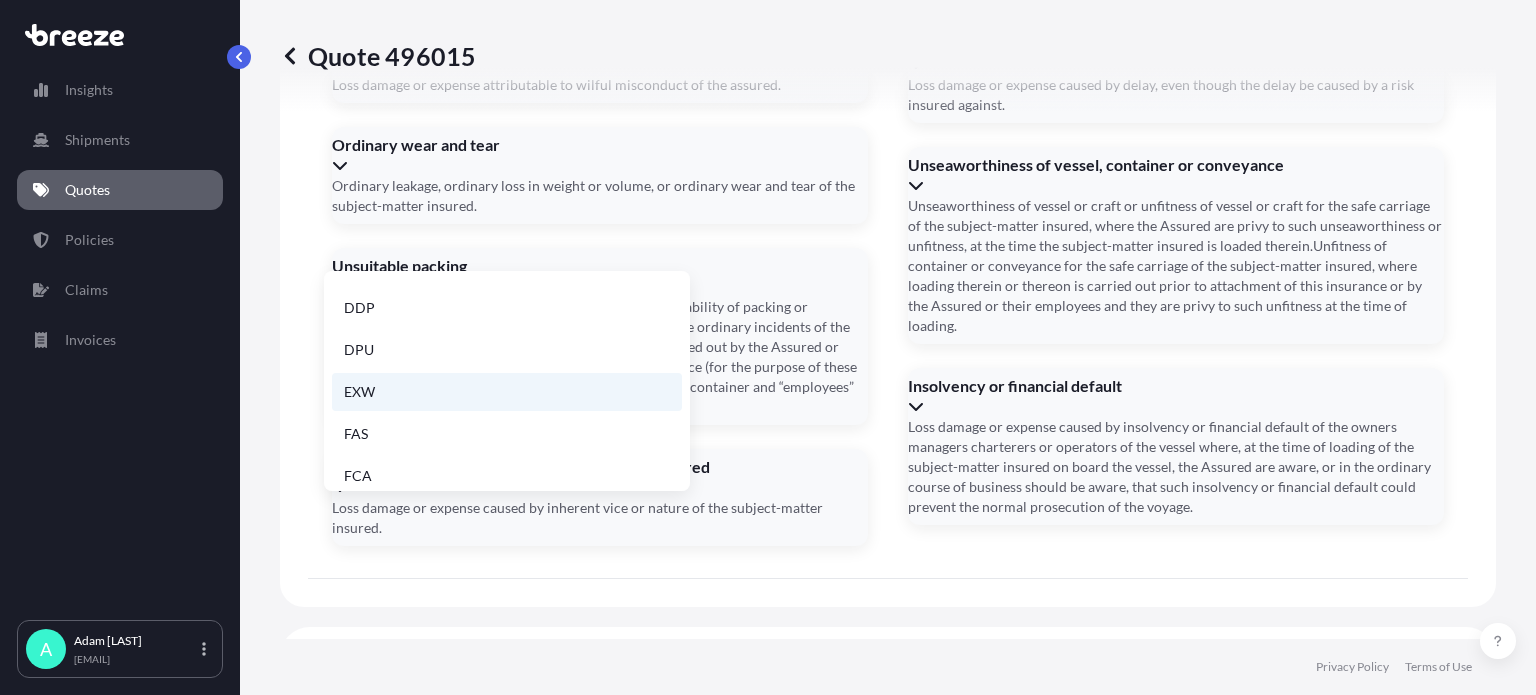 click on "EXW" at bounding box center [507, 392] 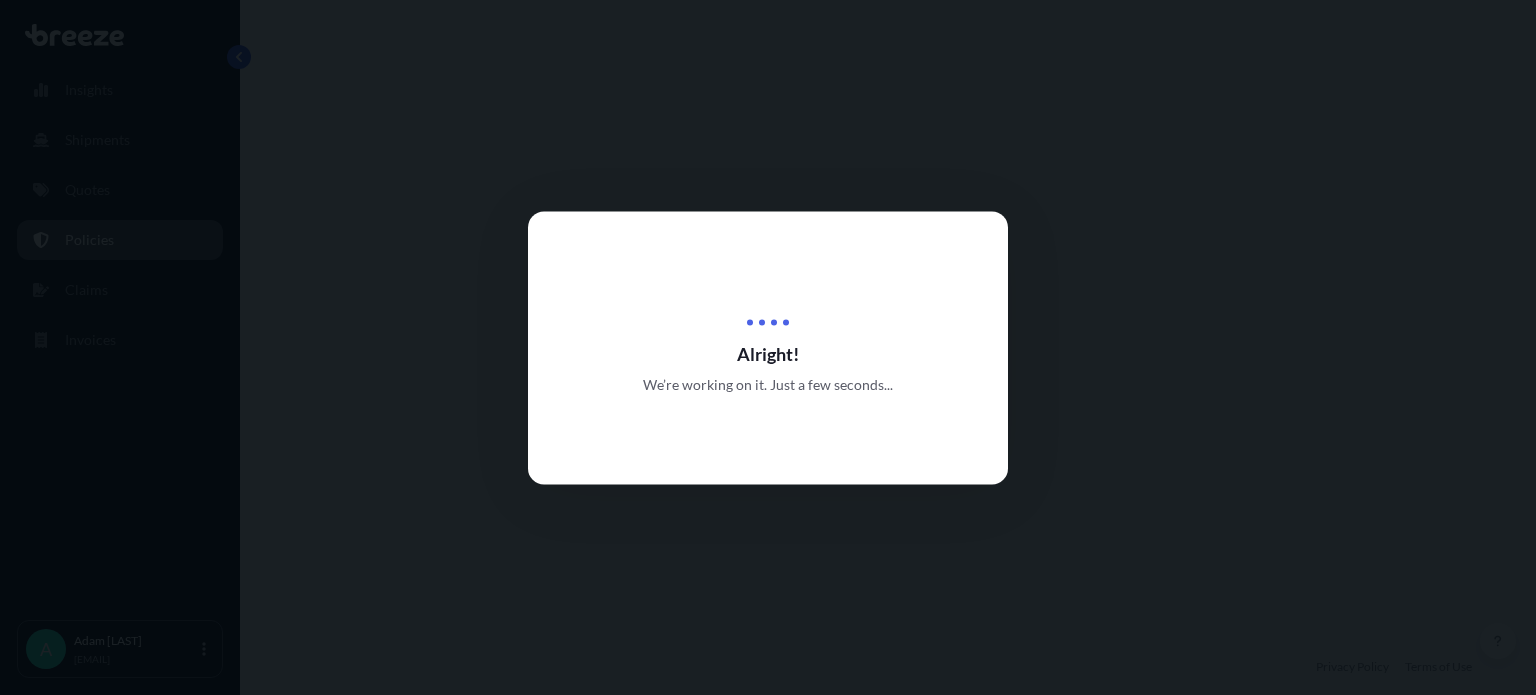 scroll, scrollTop: 0, scrollLeft: 0, axis: both 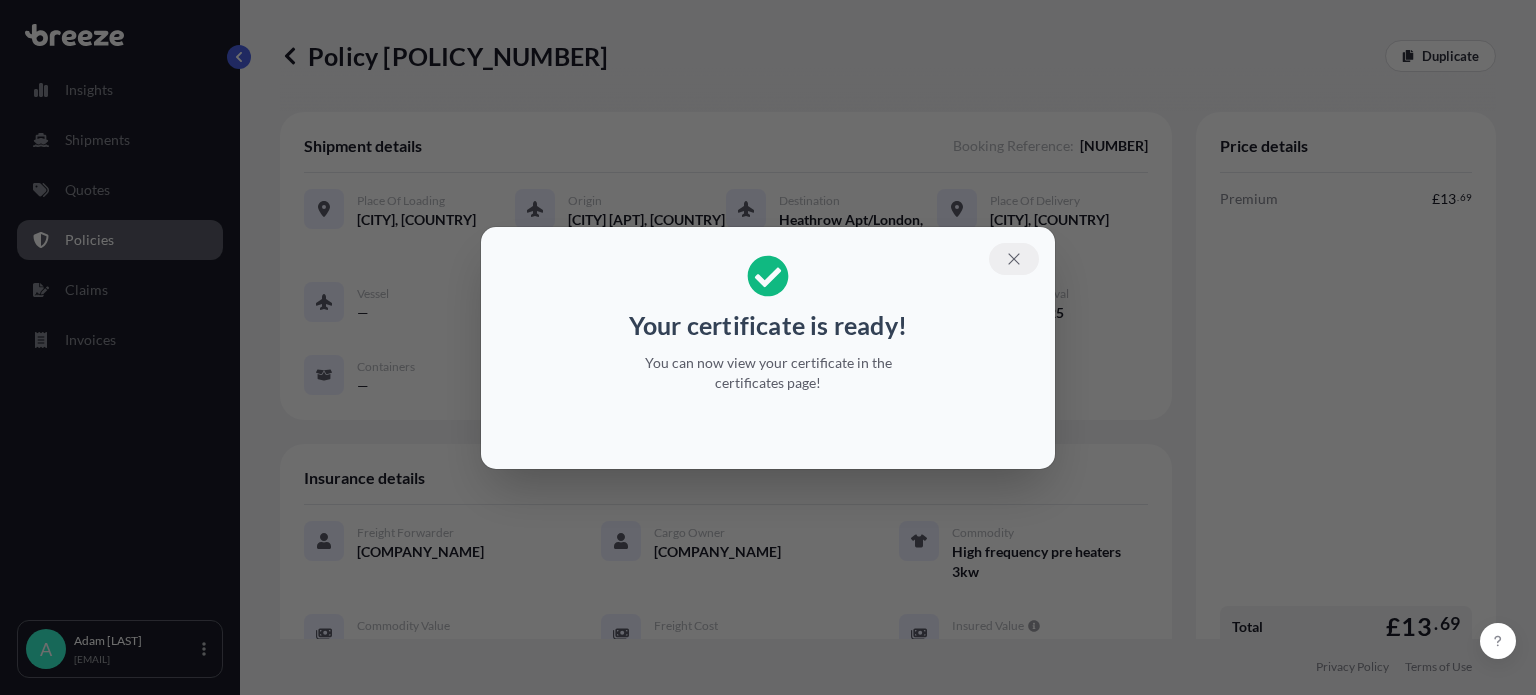 click 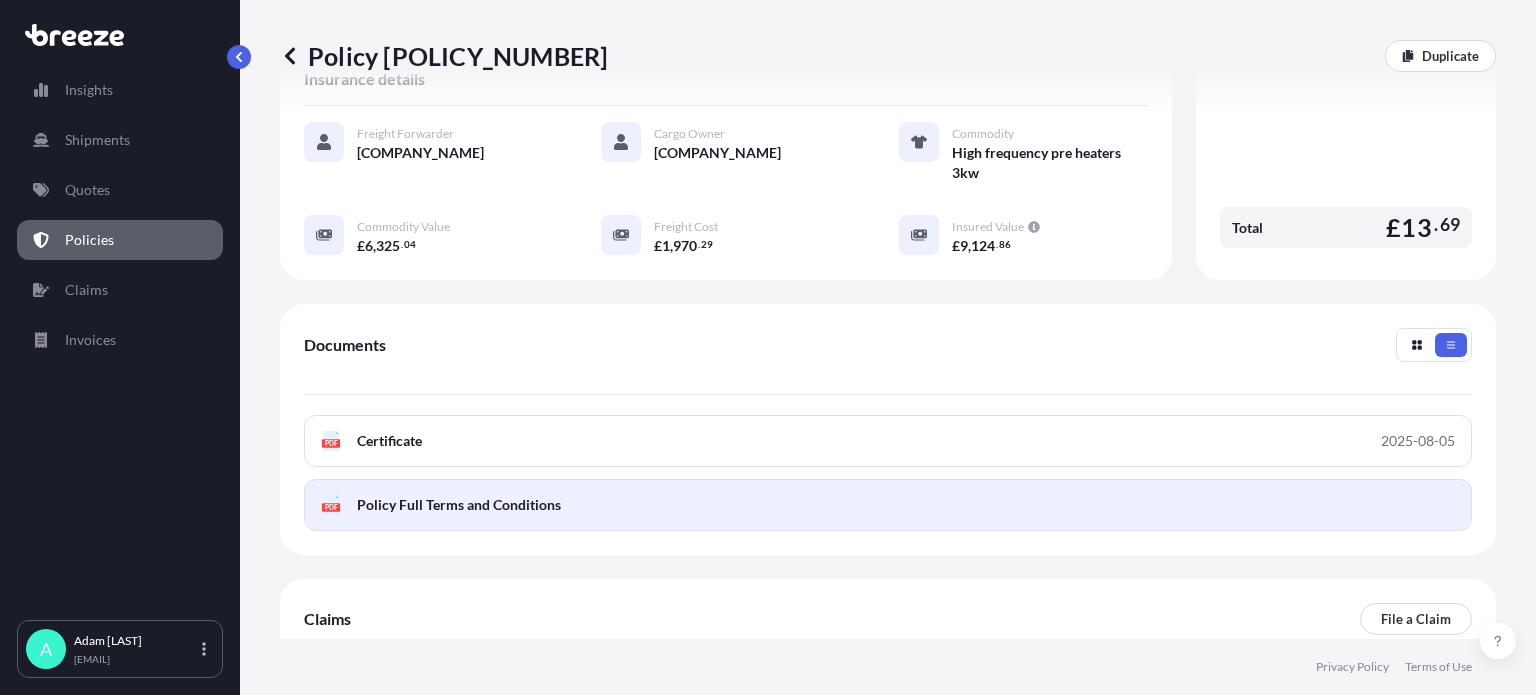 scroll, scrollTop: 500, scrollLeft: 0, axis: vertical 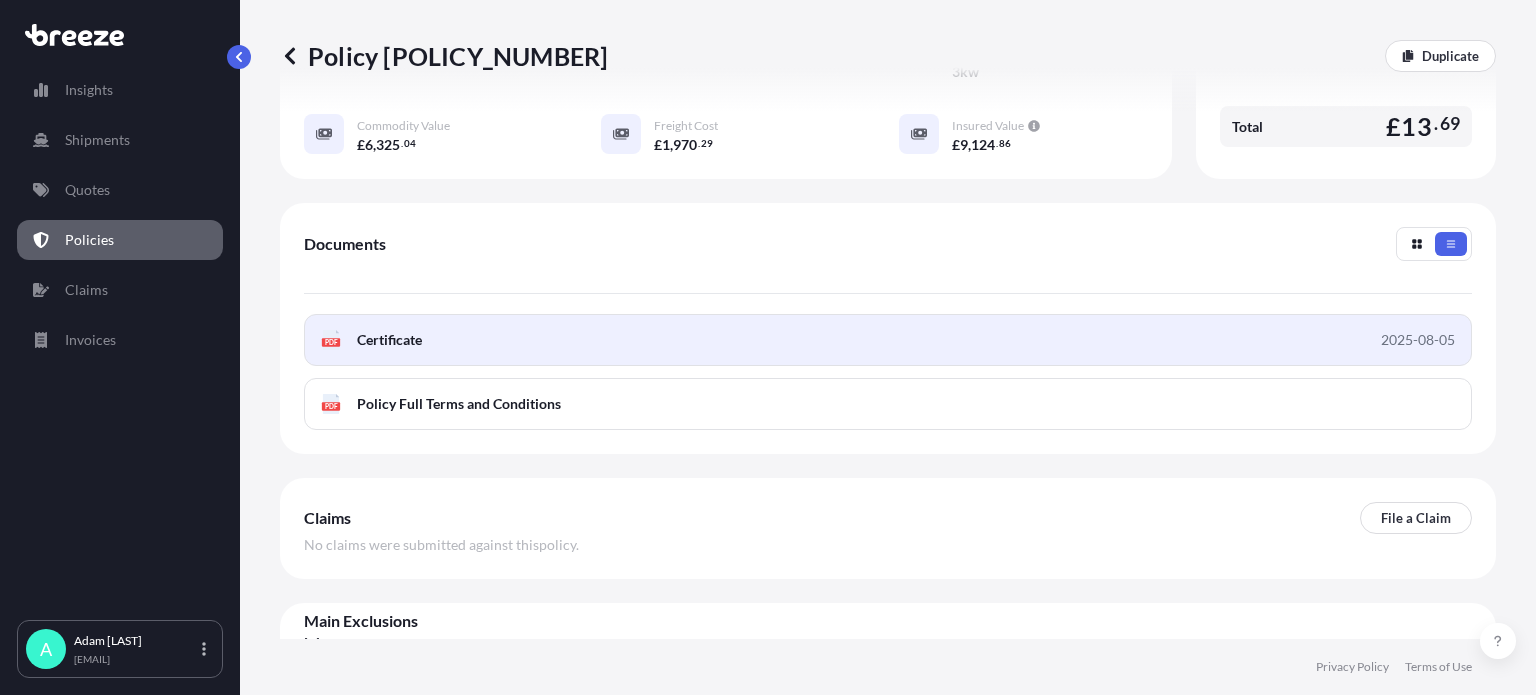 click on "PDF Certificate 2025-08-05" at bounding box center [888, 340] 